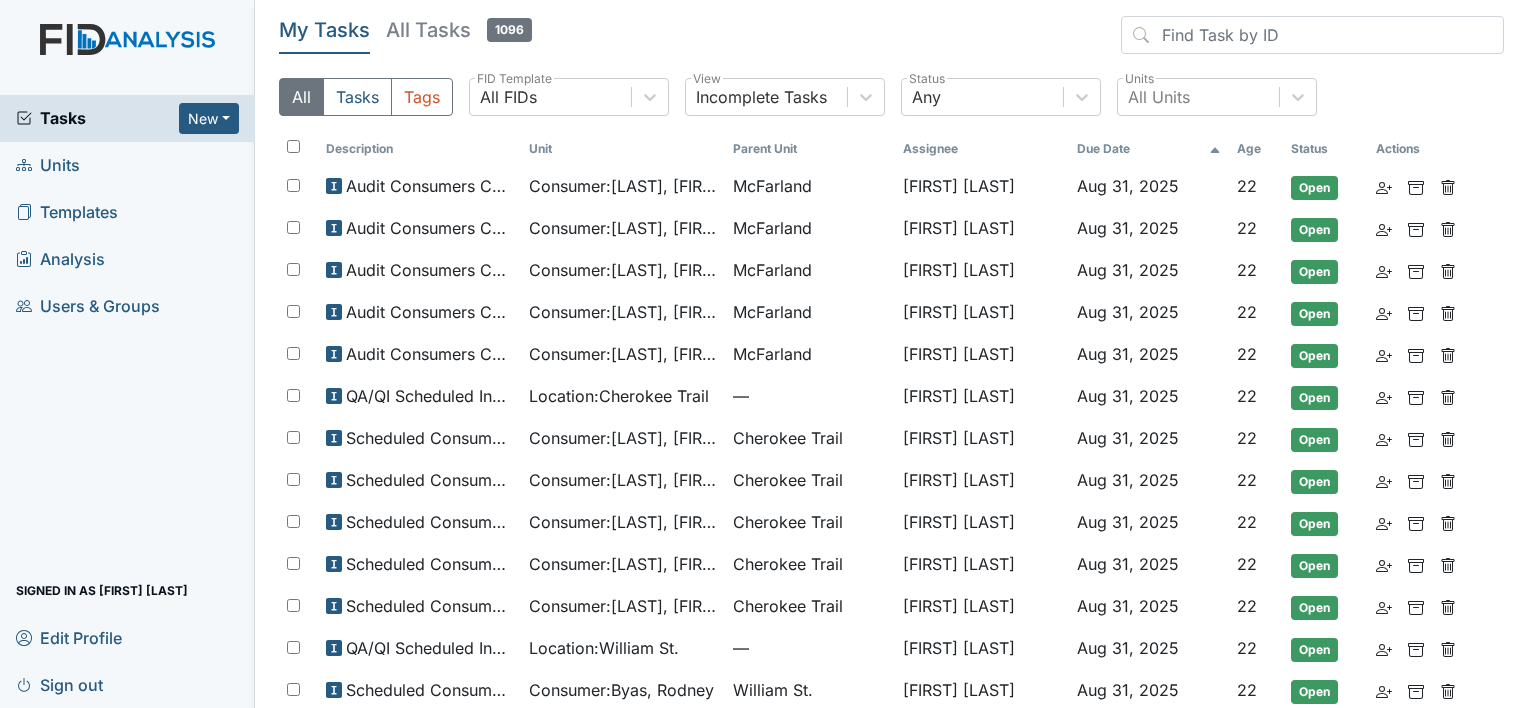 scroll, scrollTop: 0, scrollLeft: 0, axis: both 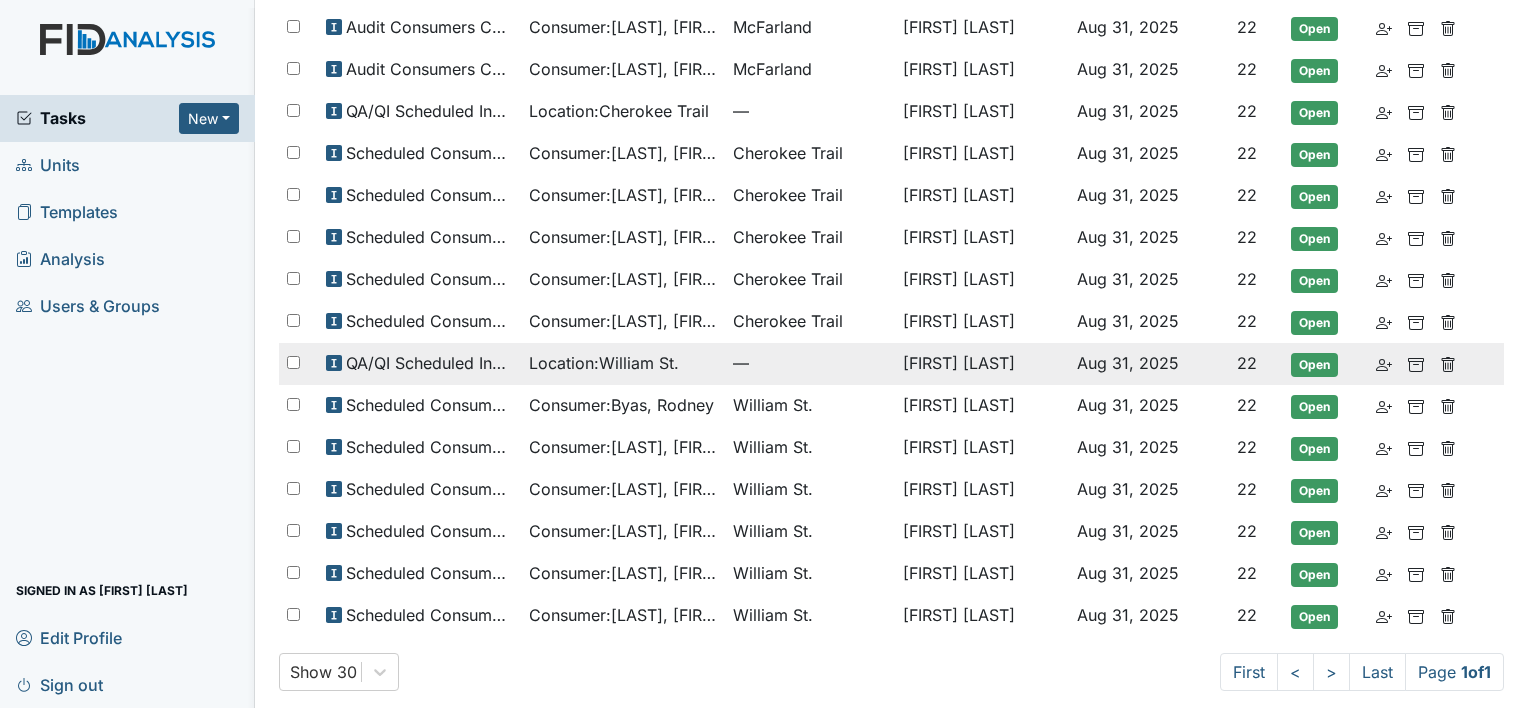 click on "Location :  William St." at bounding box center [604, 363] 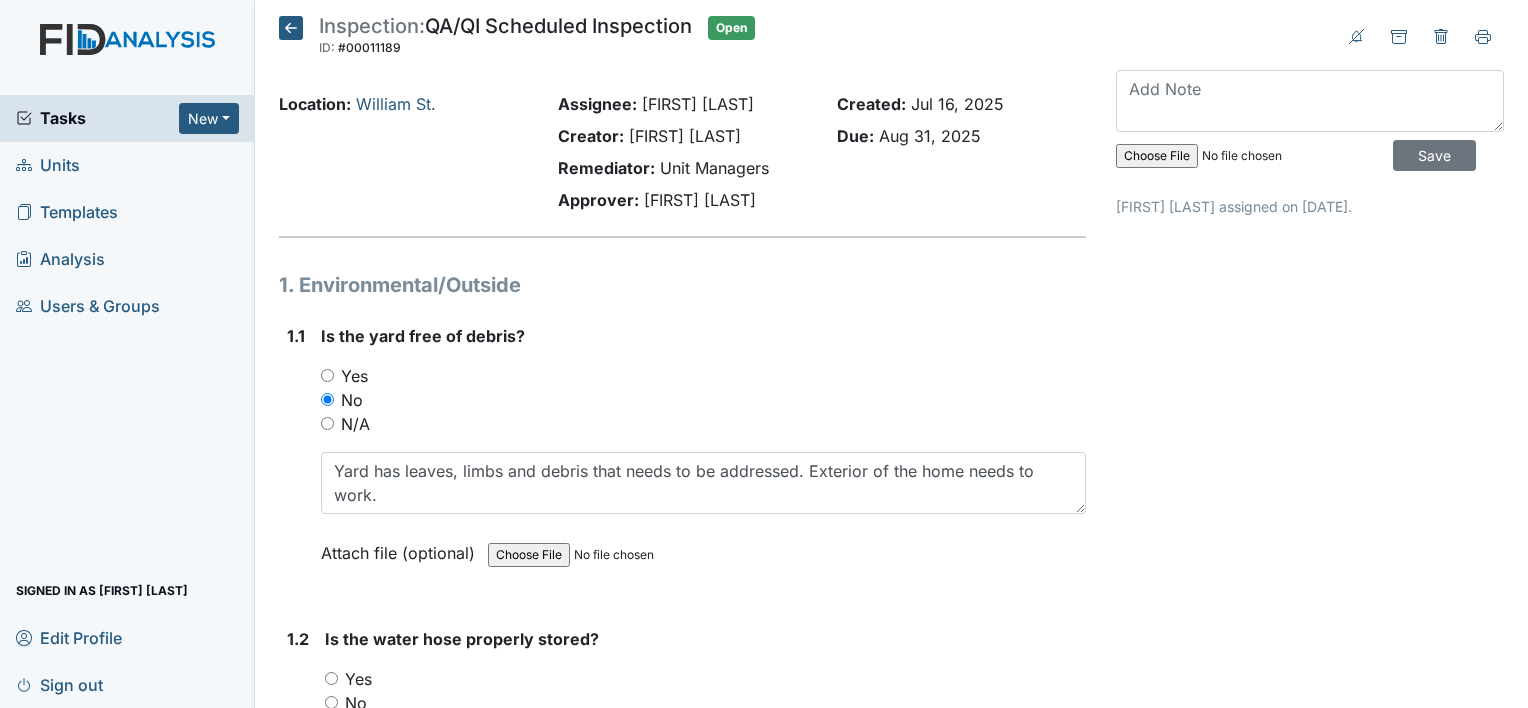 scroll, scrollTop: 0, scrollLeft: 0, axis: both 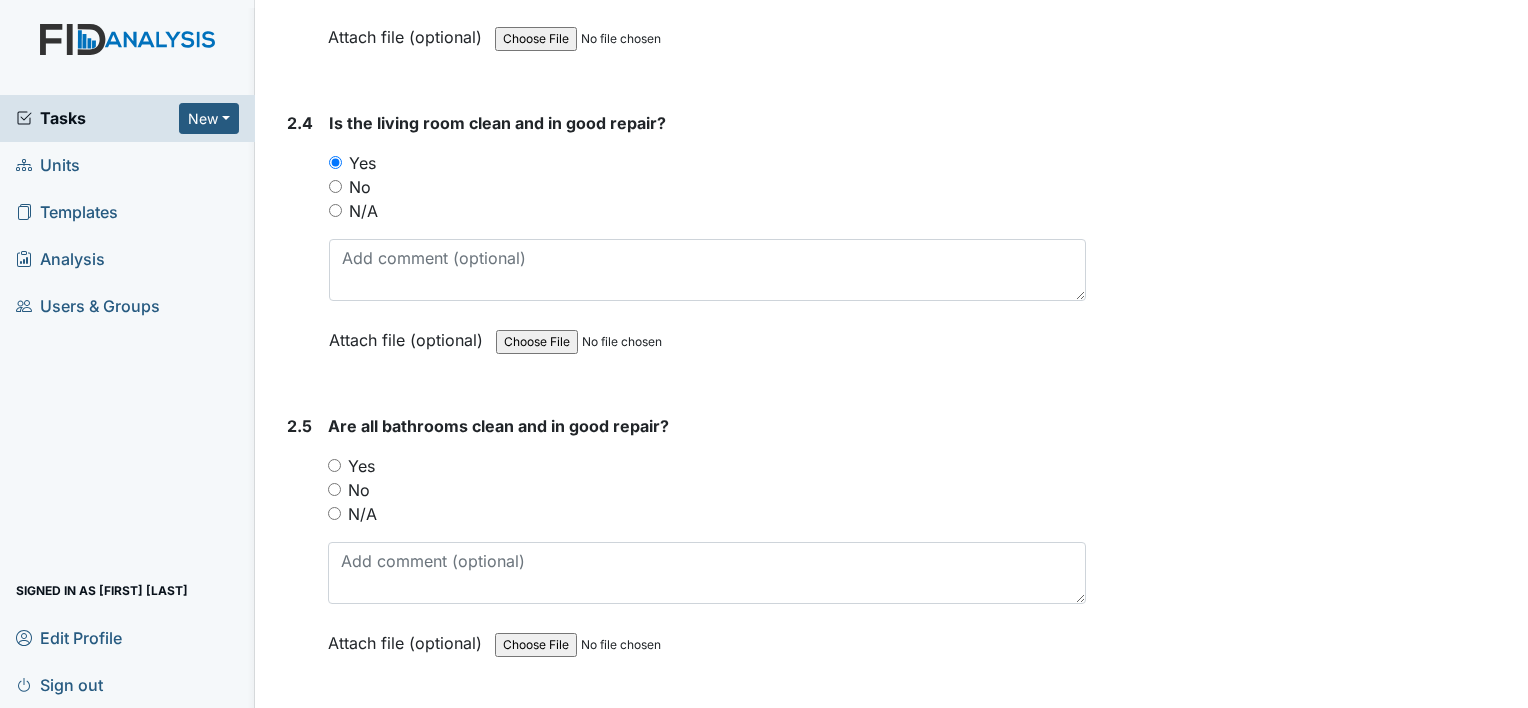 click on "Yes" at bounding box center [334, 465] 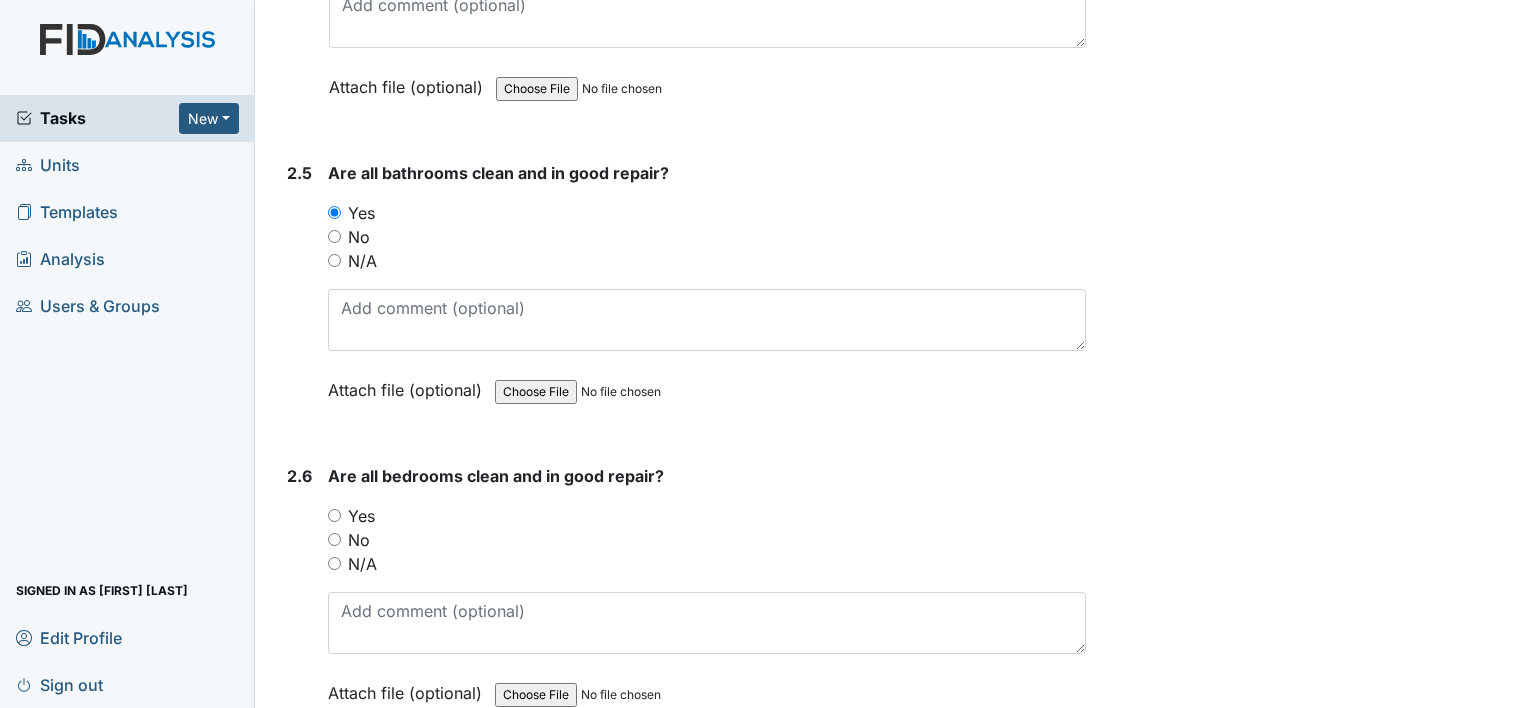 scroll, scrollTop: 3900, scrollLeft: 0, axis: vertical 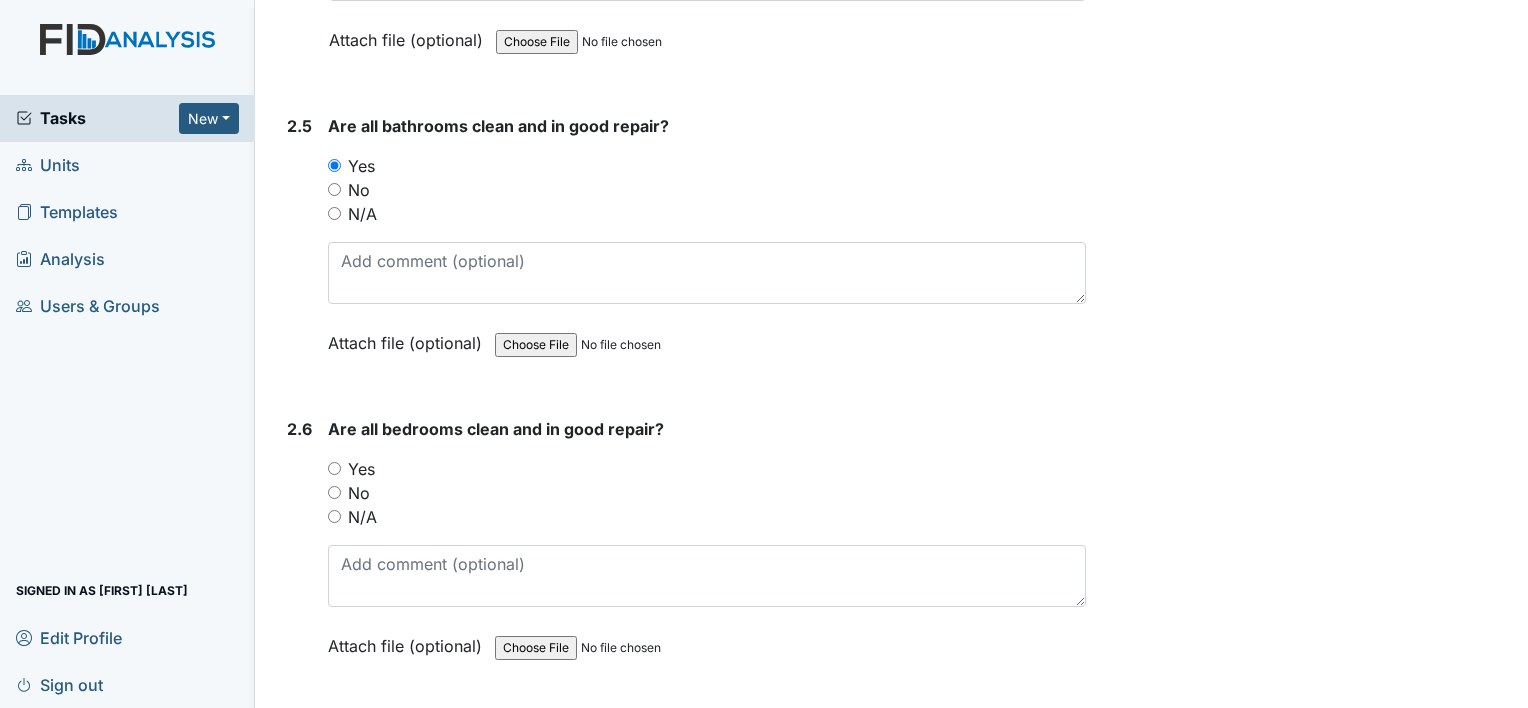 click on "No" at bounding box center (334, 492) 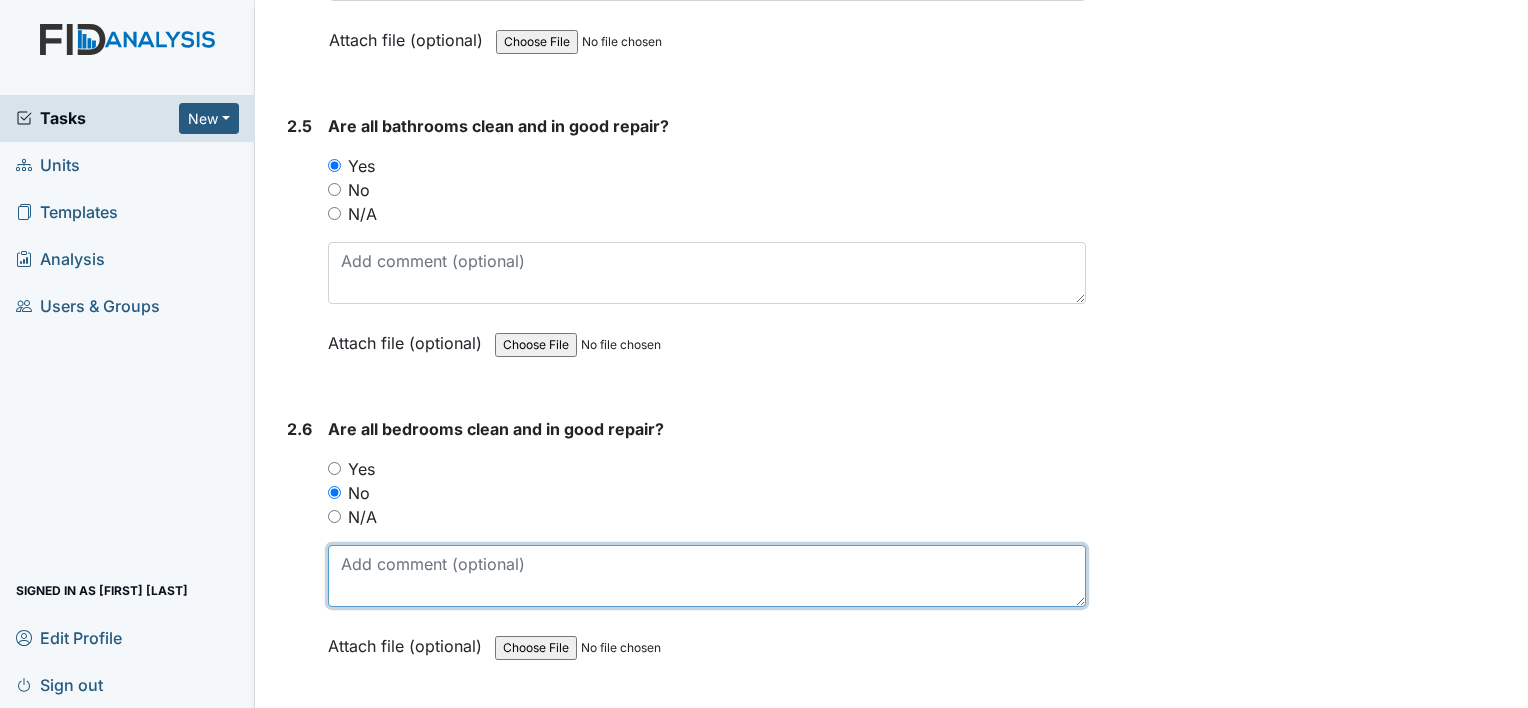 click at bounding box center [707, 576] 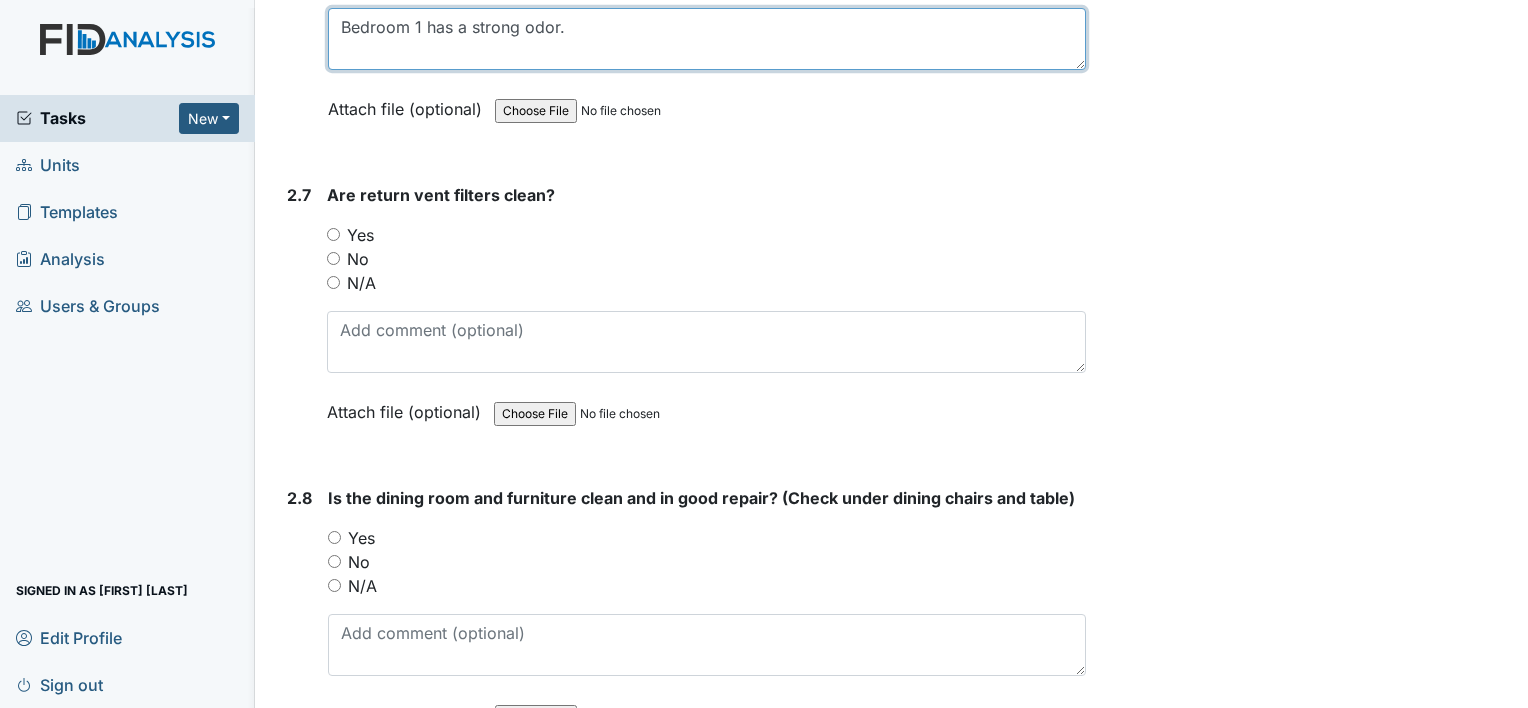 scroll, scrollTop: 4500, scrollLeft: 0, axis: vertical 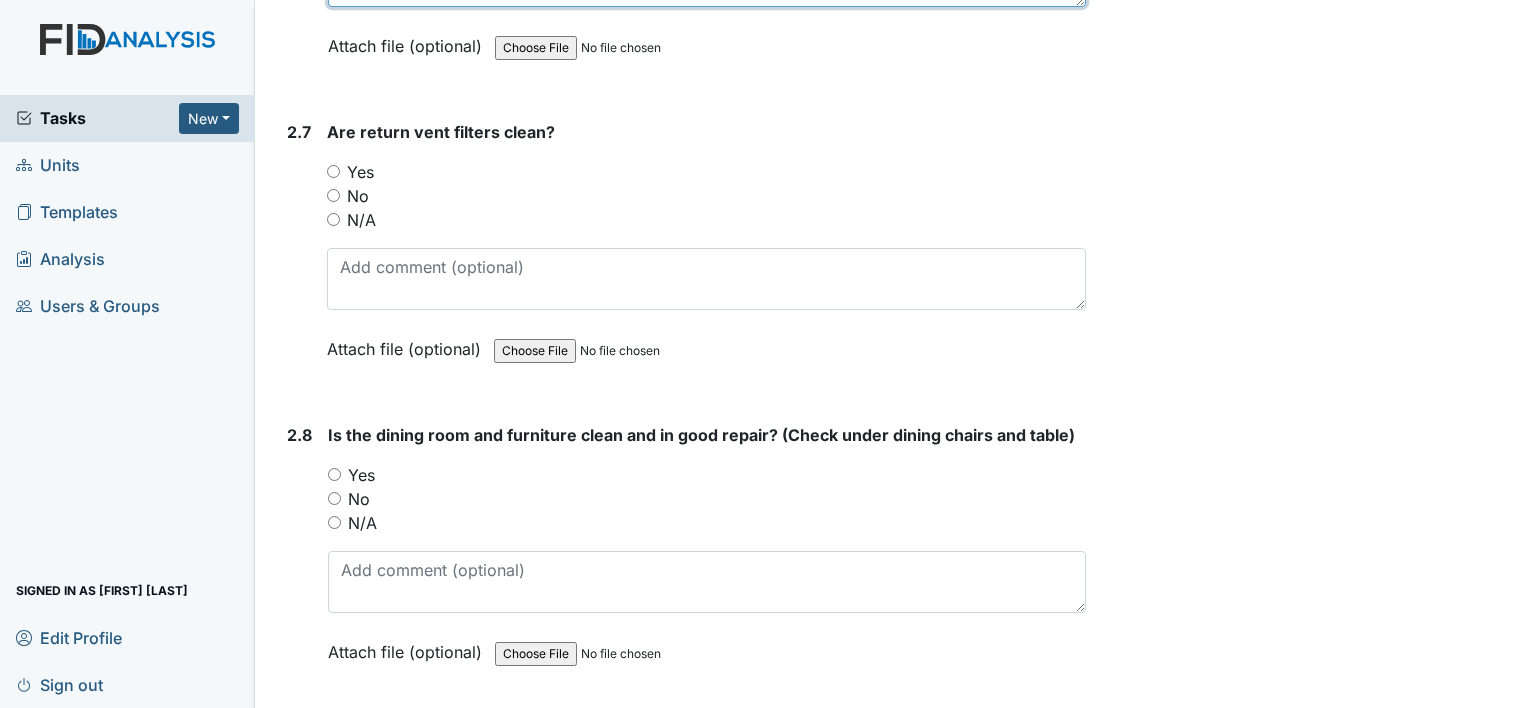 type on "Bedroom 1 has a strong odor." 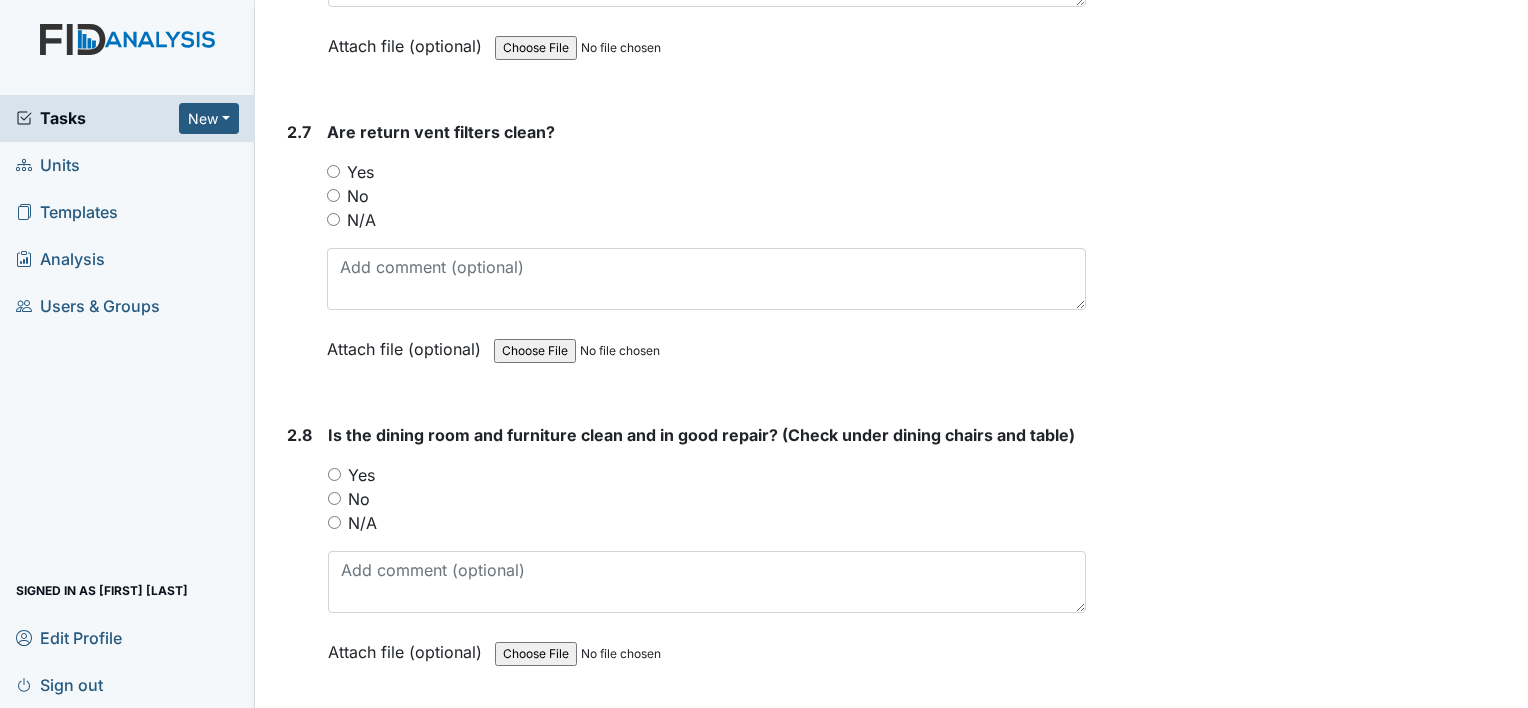 click on "Yes" at bounding box center [333, 171] 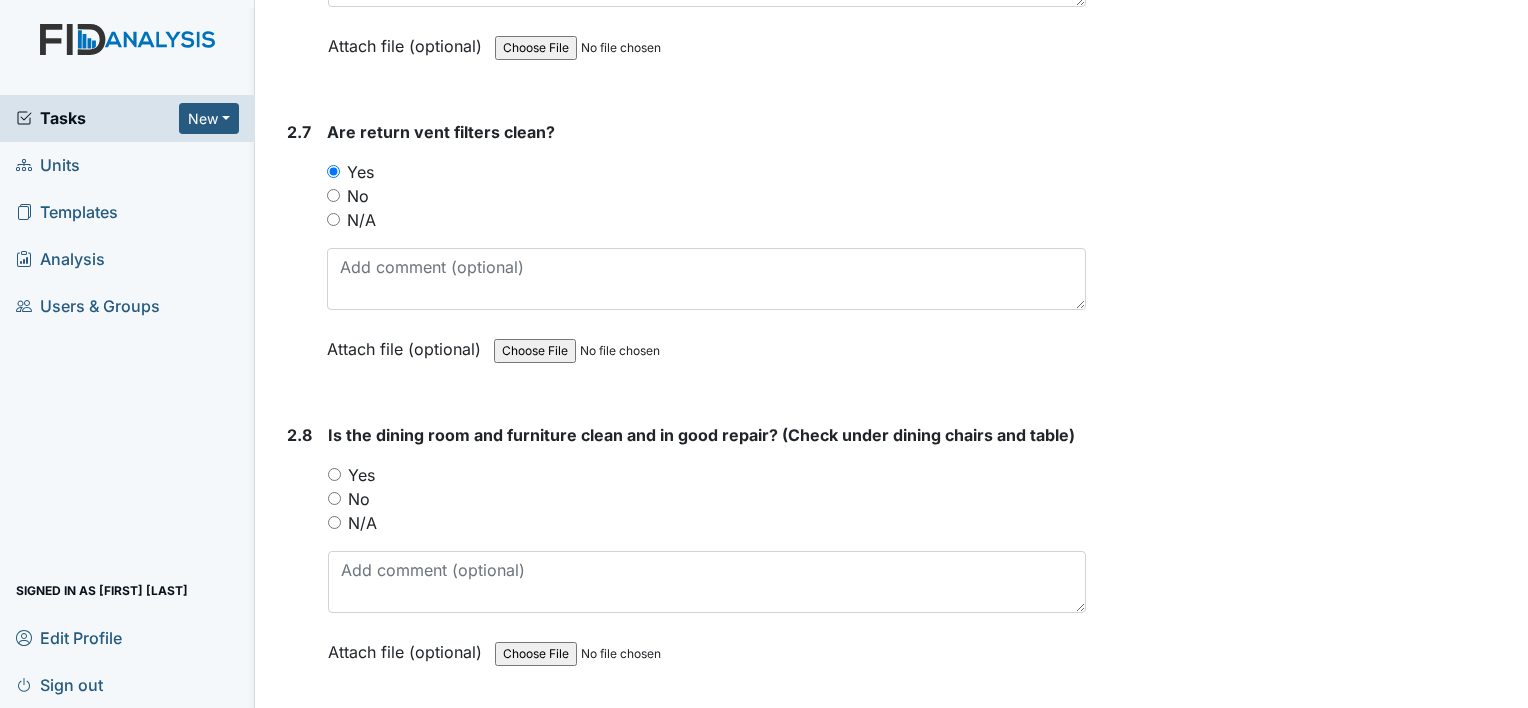 click on "Yes" at bounding box center (334, 474) 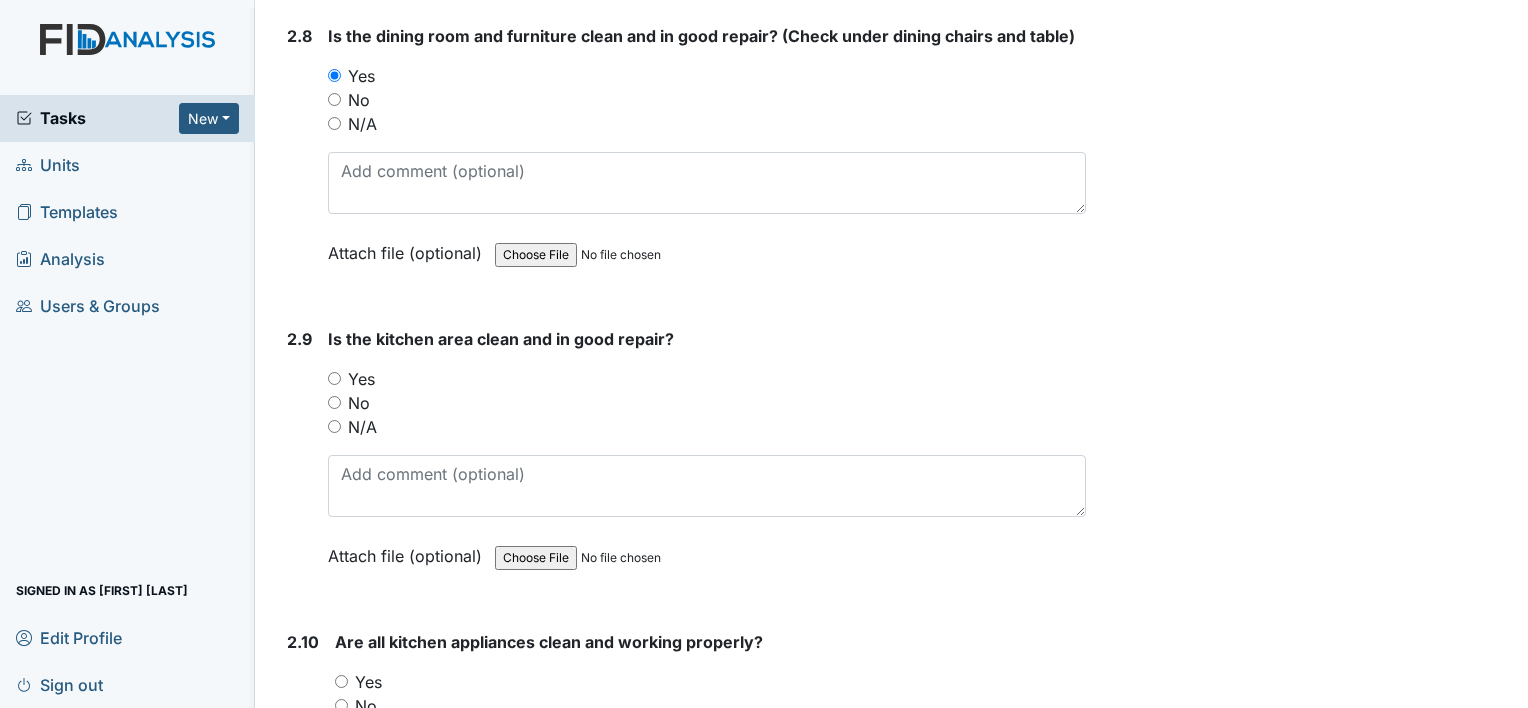 scroll, scrollTop: 4900, scrollLeft: 0, axis: vertical 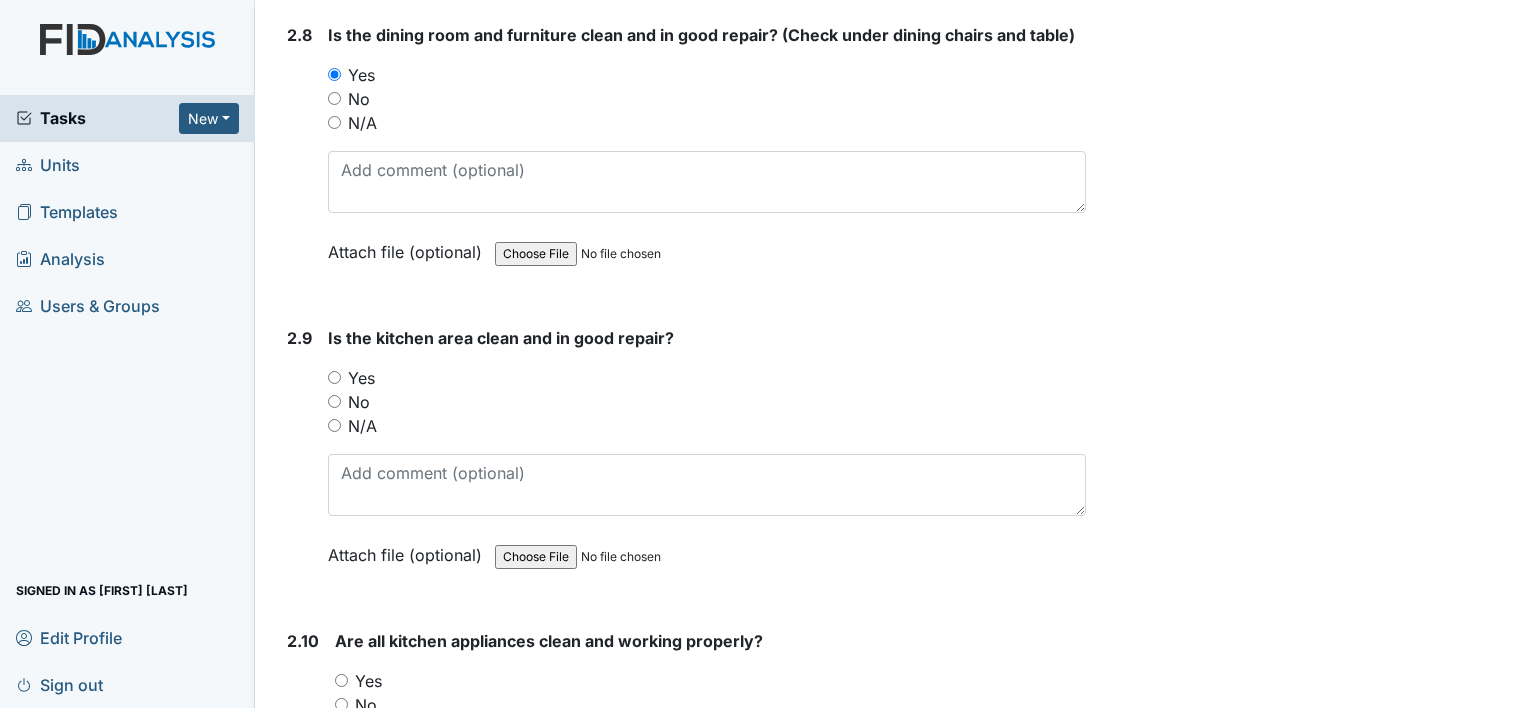 click on "Yes" at bounding box center [707, 378] 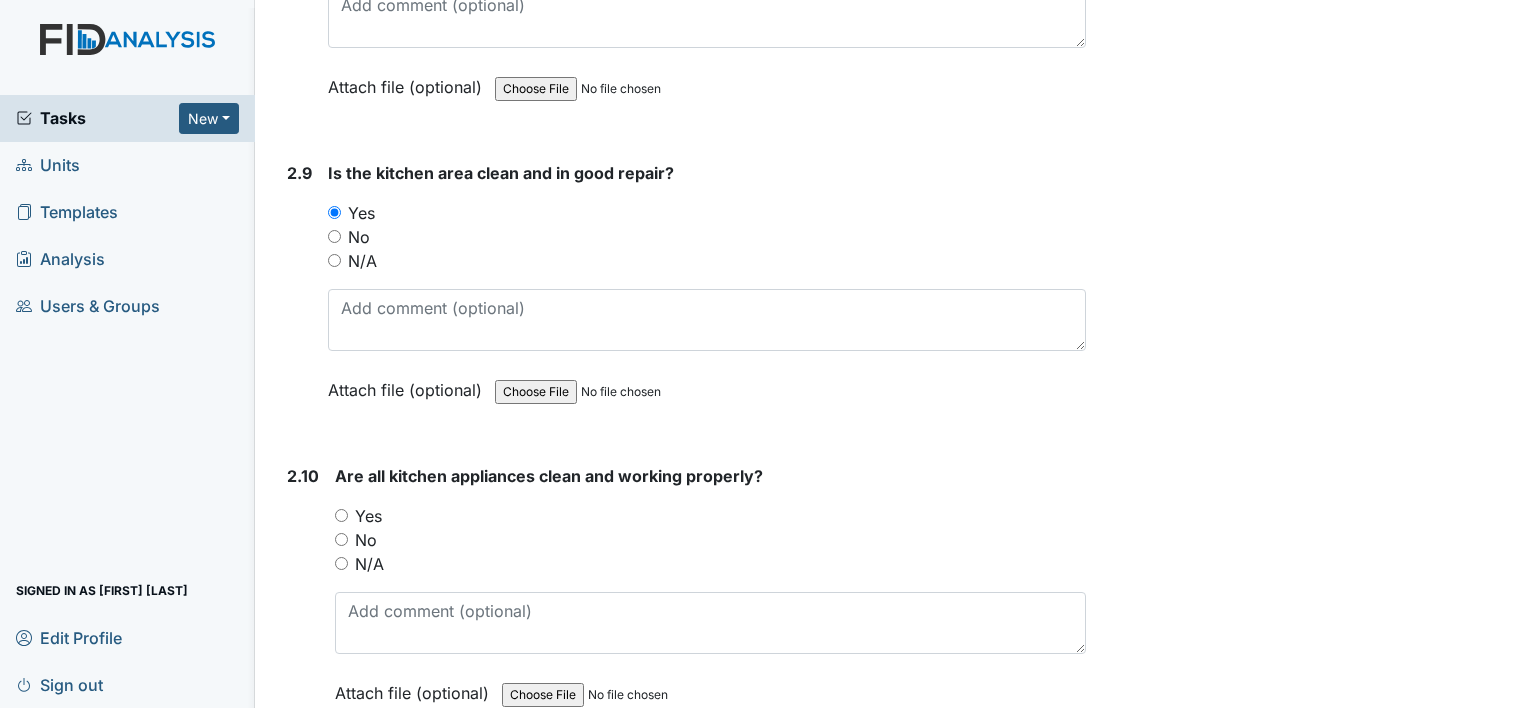 scroll, scrollTop: 5200, scrollLeft: 0, axis: vertical 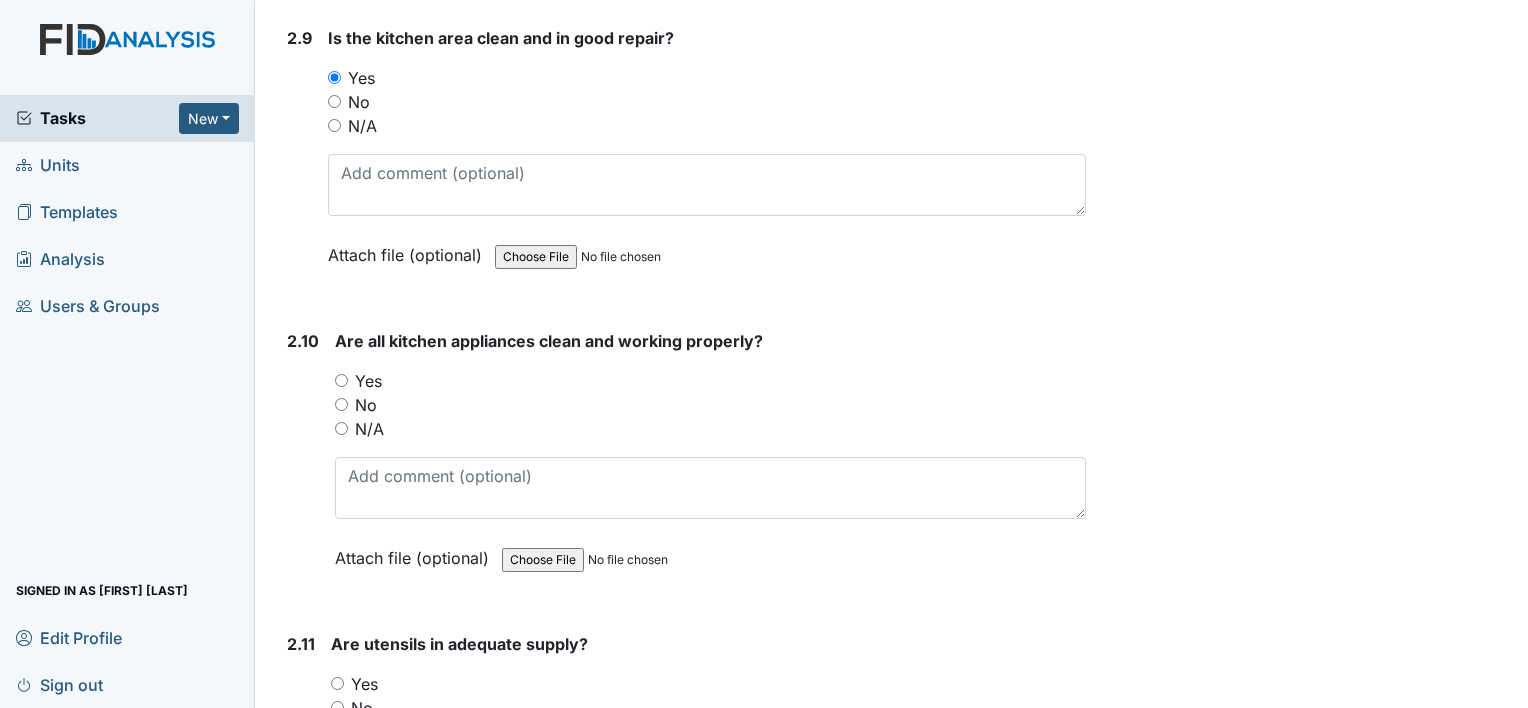 click on "2.10
Are all kitchen appliances clean and working properly?
You must select one of the below options.
Yes
No
N/A
Attach file (optional)
You can upload .pdf, .txt, .jpg, .jpeg, .png, .csv, .xls, or .doc files under 100MB." at bounding box center [682, 464] 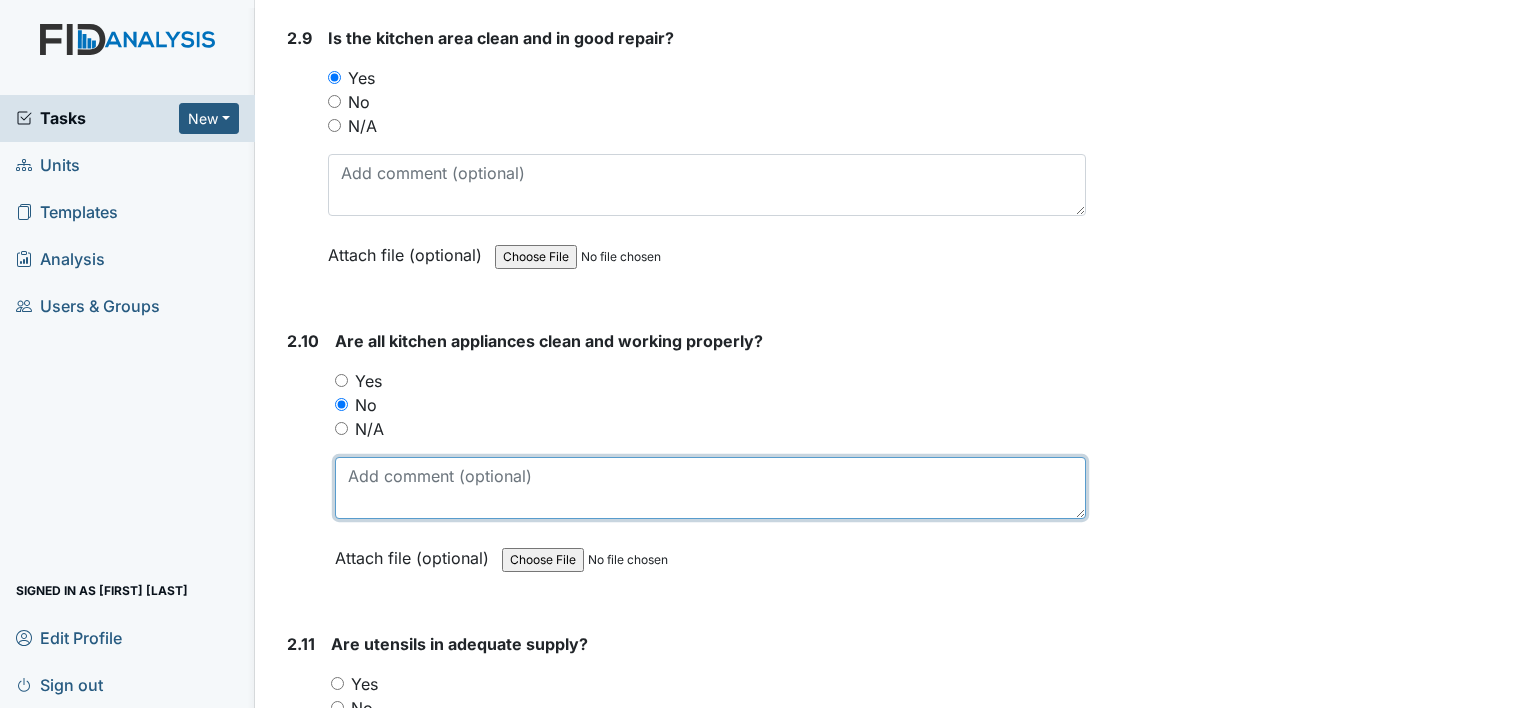 click at bounding box center [710, 488] 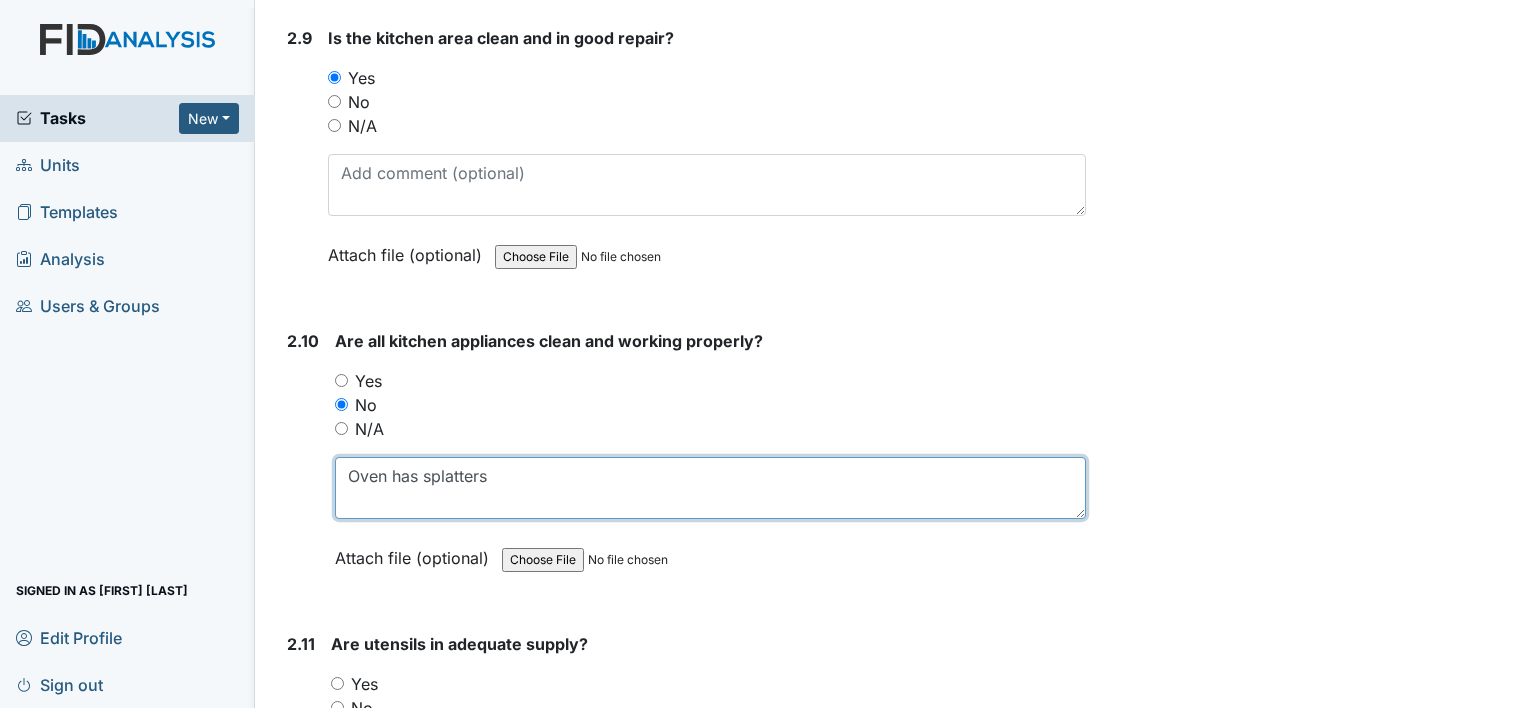 click on "Oven has splatters" at bounding box center (710, 488) 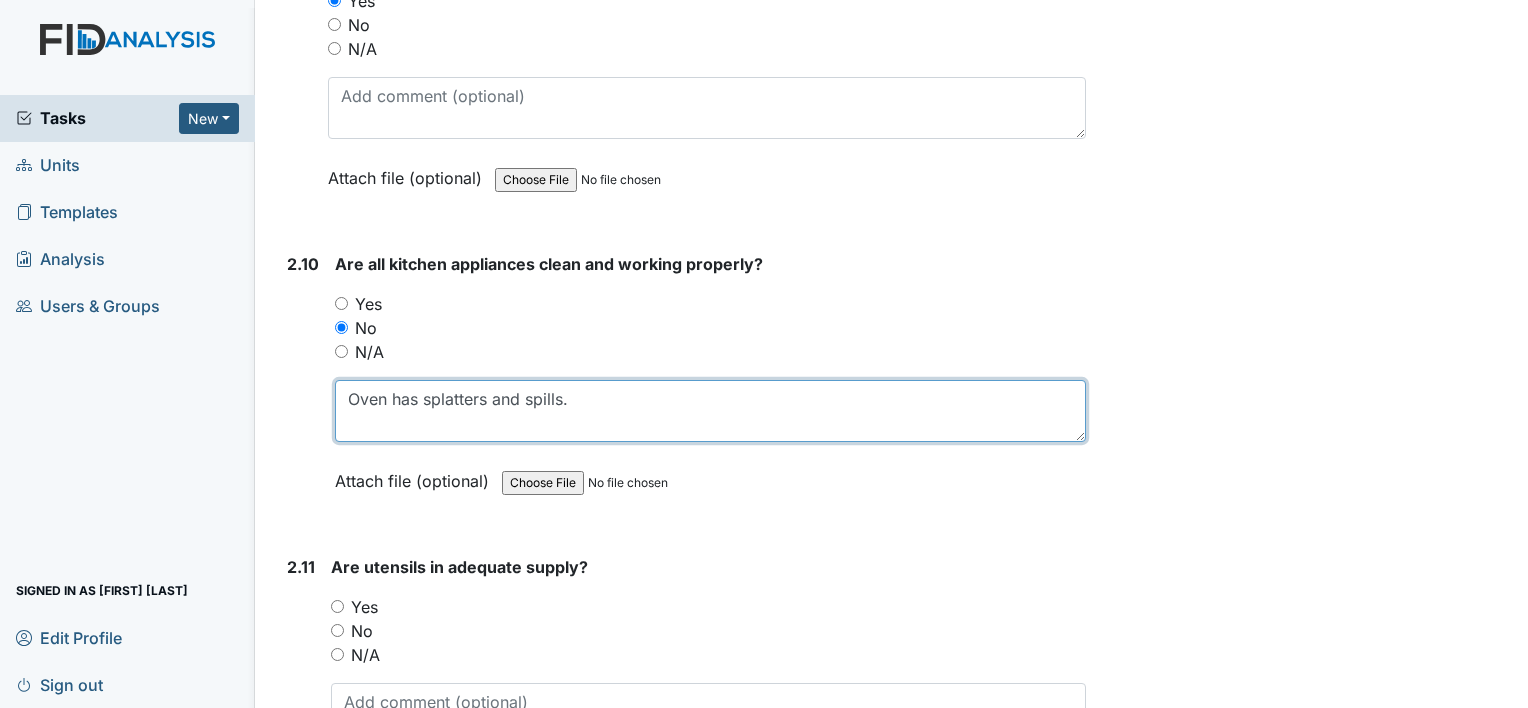 scroll, scrollTop: 5500, scrollLeft: 0, axis: vertical 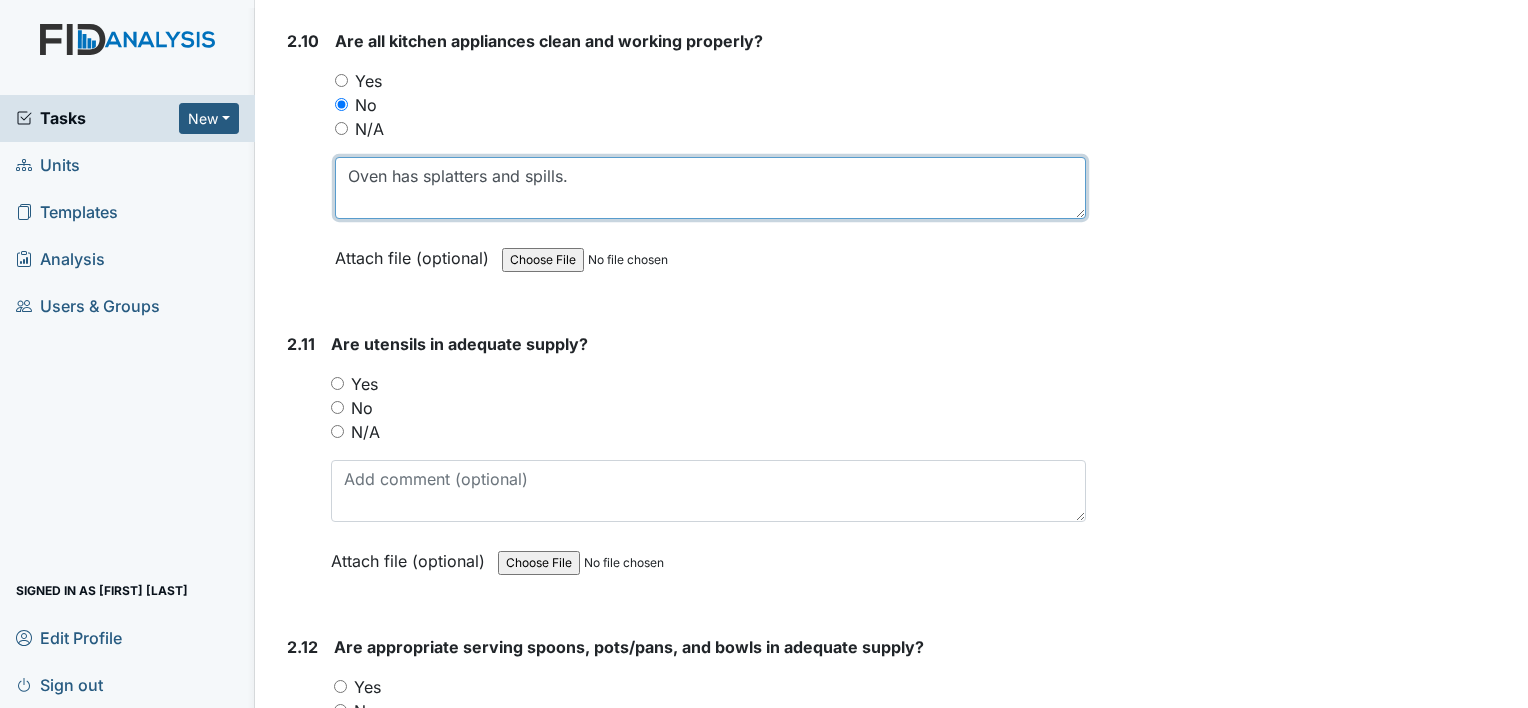 type on "Oven has splatters and spills." 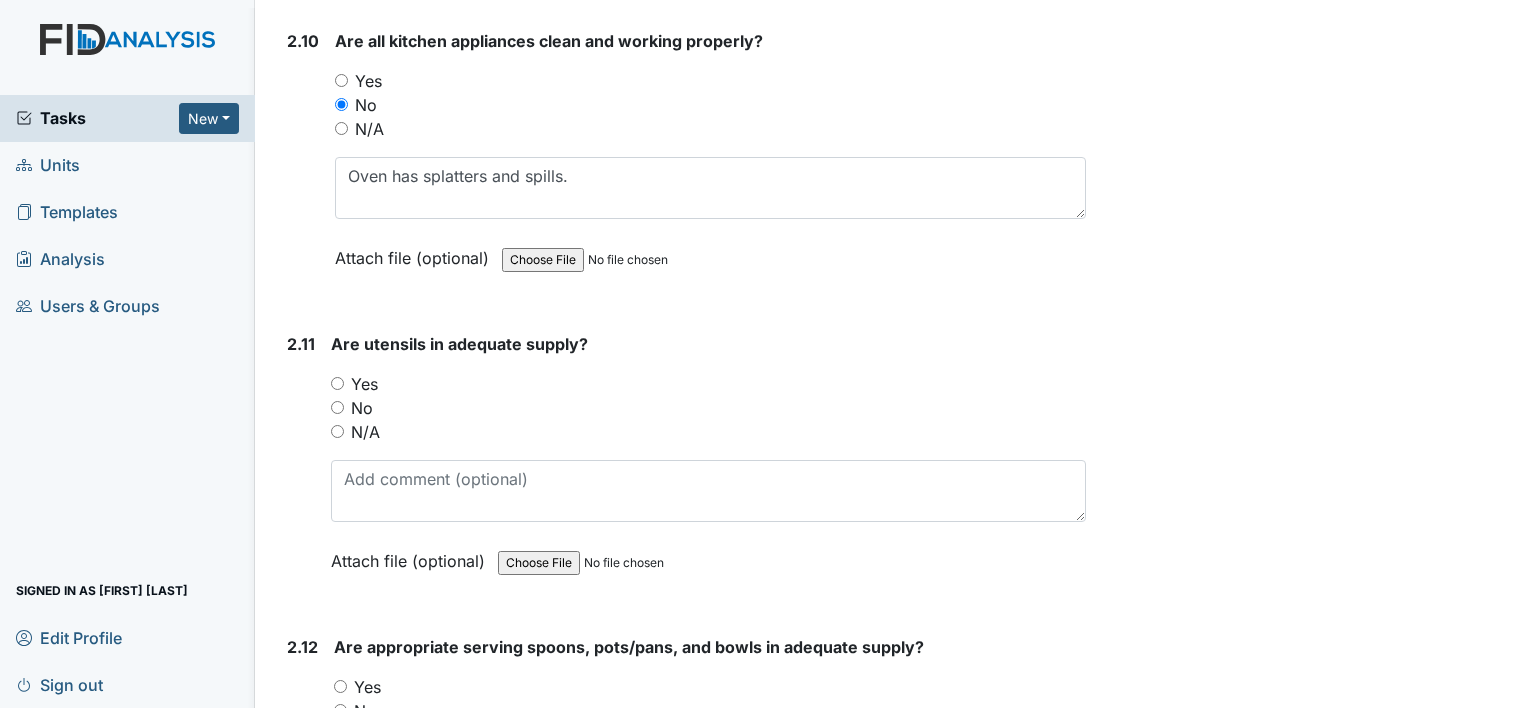 click on "Yes" at bounding box center [337, 383] 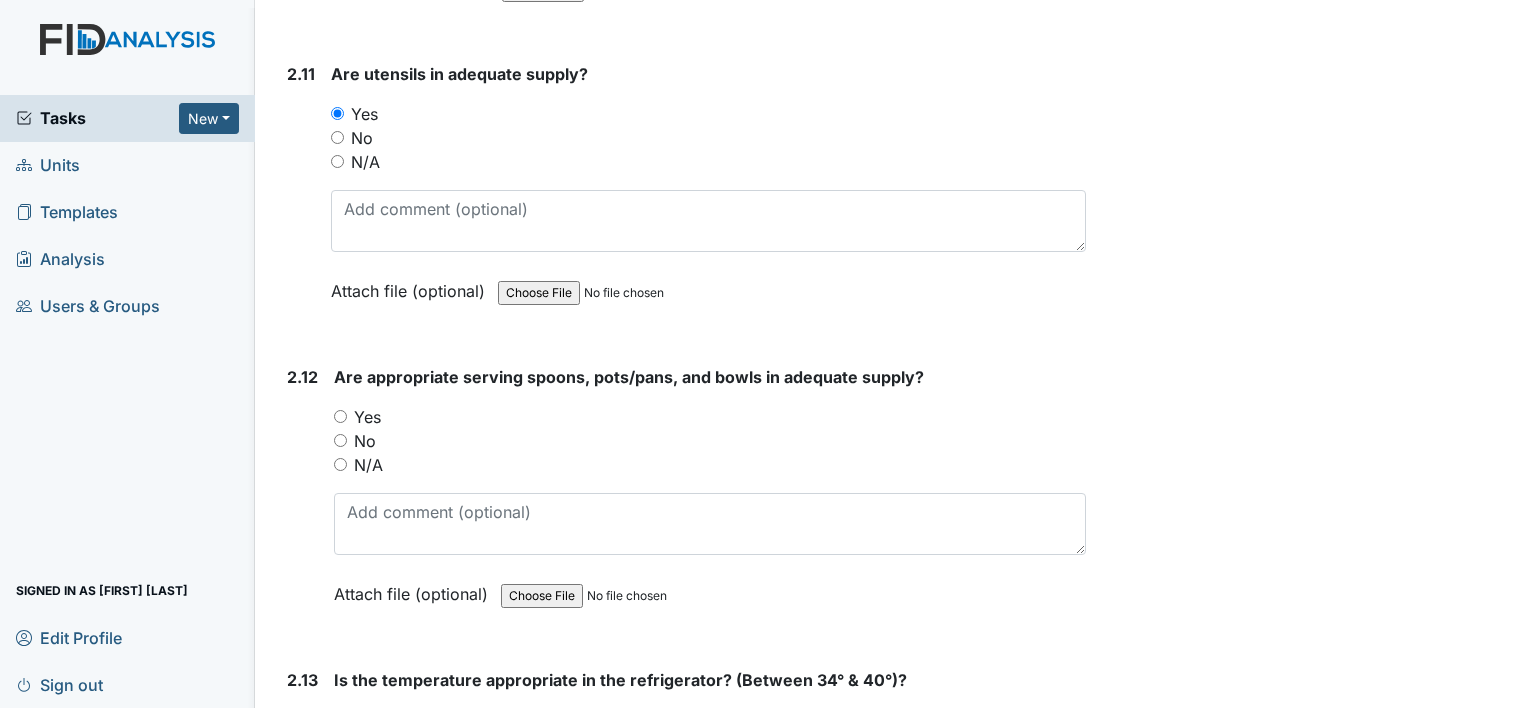 scroll, scrollTop: 5800, scrollLeft: 0, axis: vertical 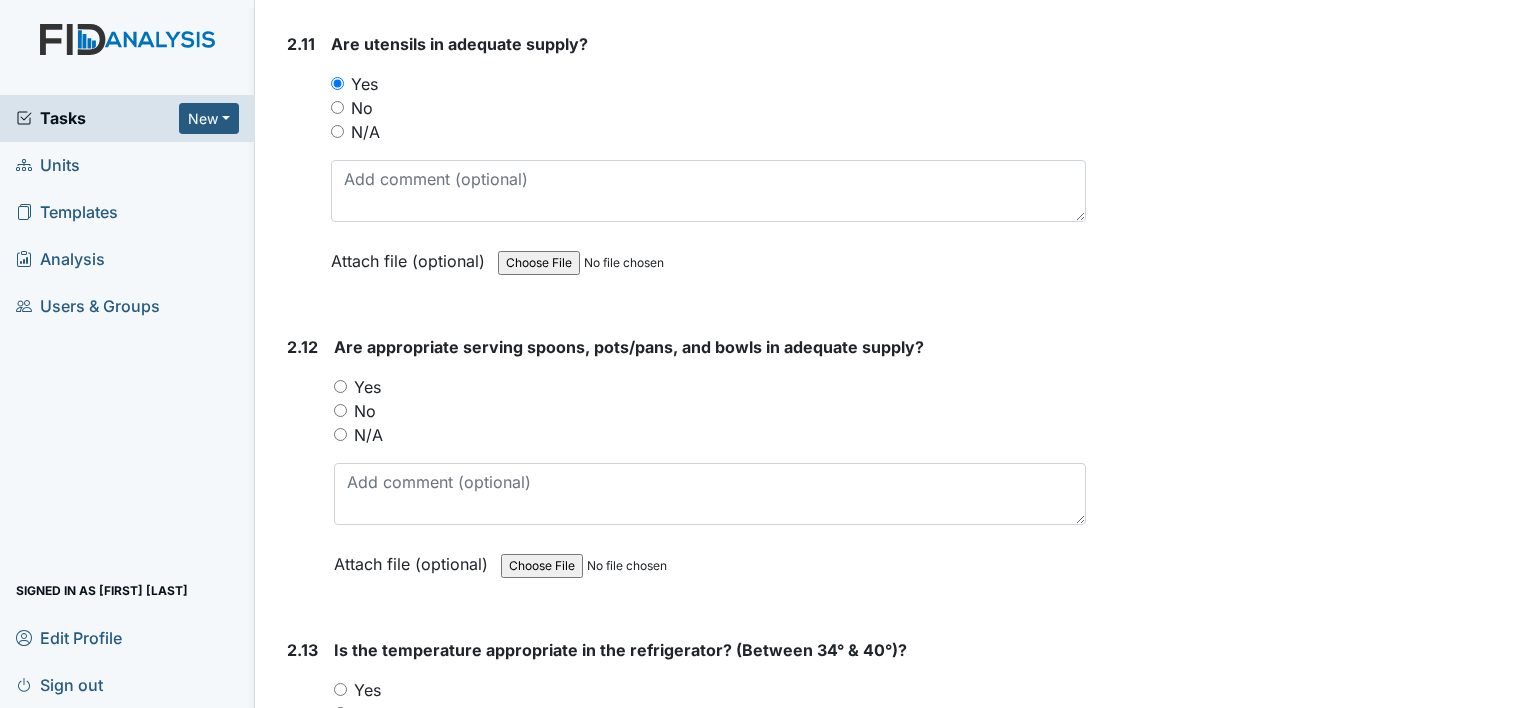 click on "Yes" at bounding box center (340, 386) 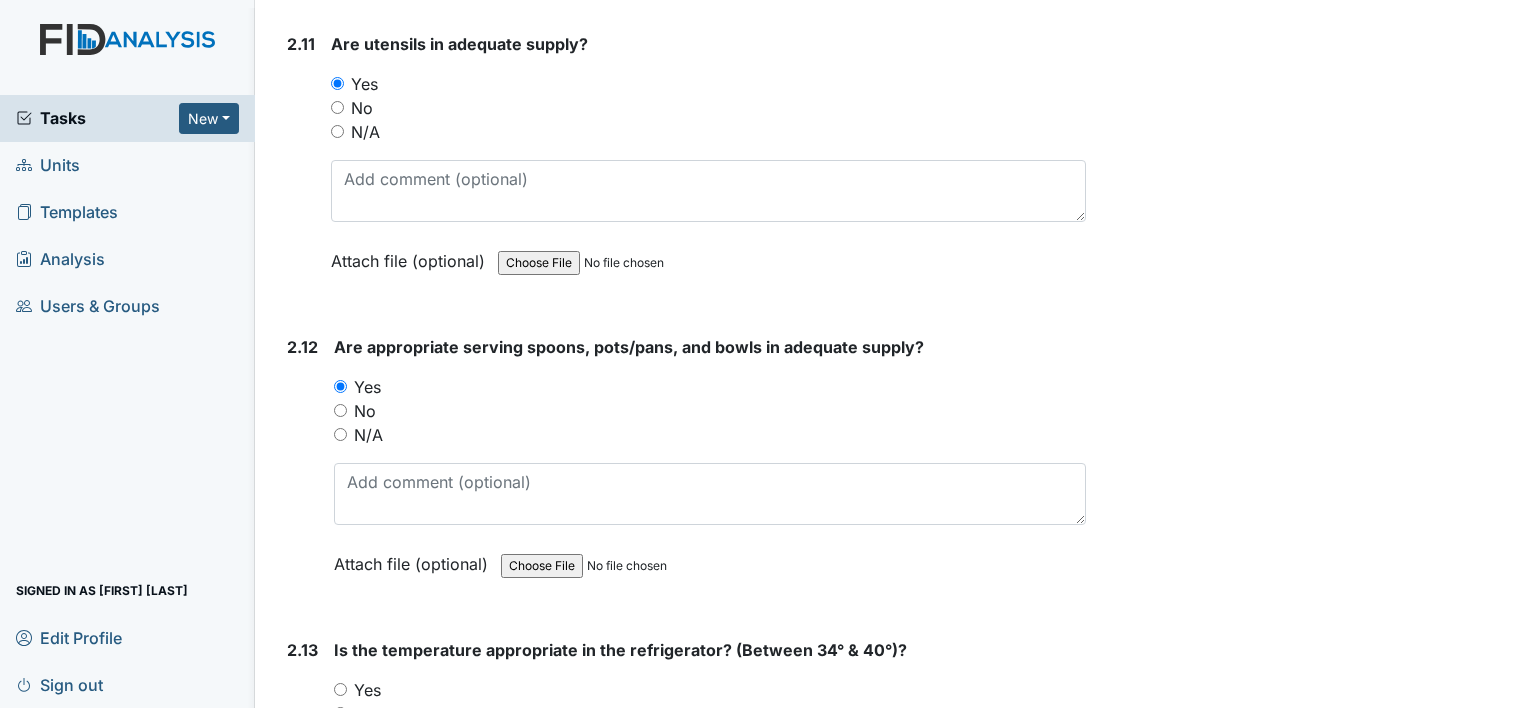 scroll, scrollTop: 5900, scrollLeft: 0, axis: vertical 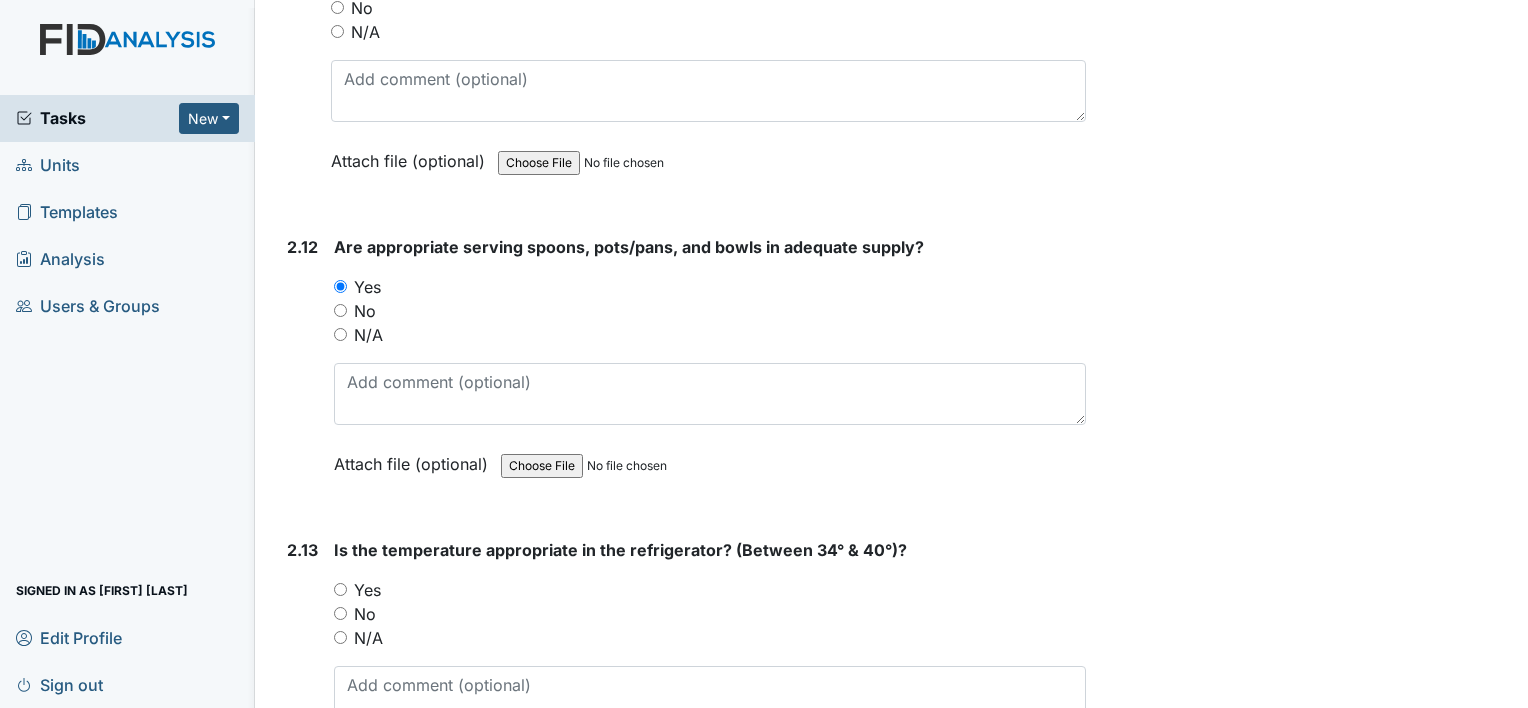 click on "Yes" at bounding box center [340, 589] 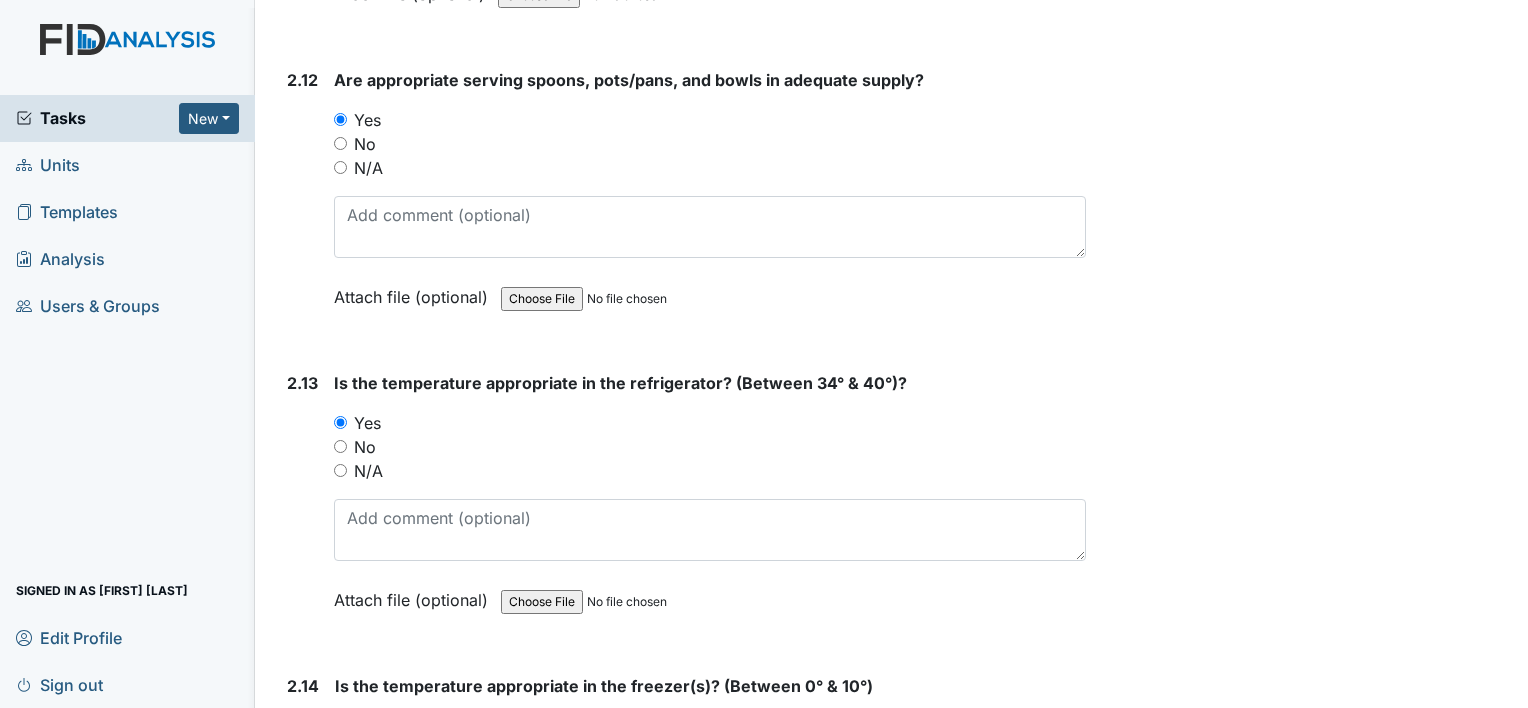 scroll, scrollTop: 6300, scrollLeft: 0, axis: vertical 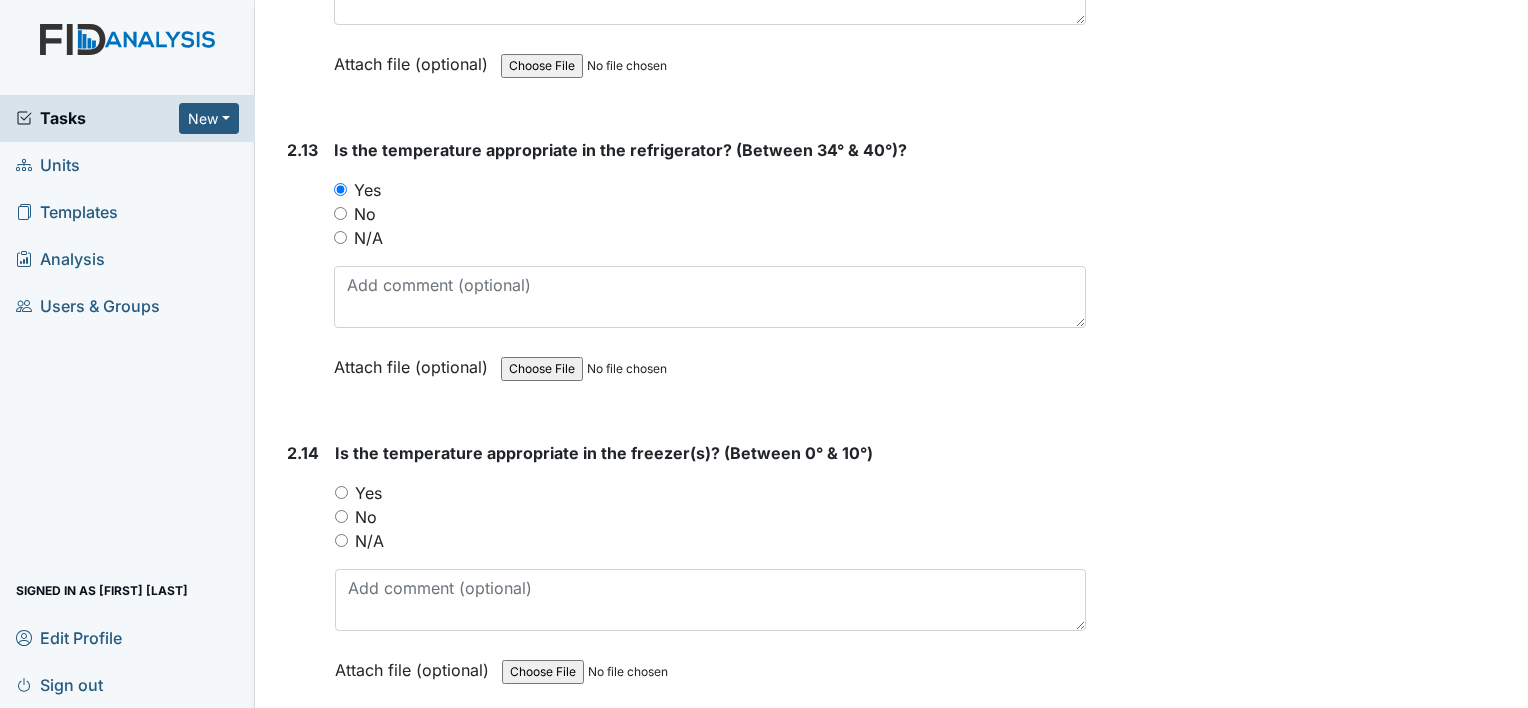 click on "Yes" at bounding box center (710, 493) 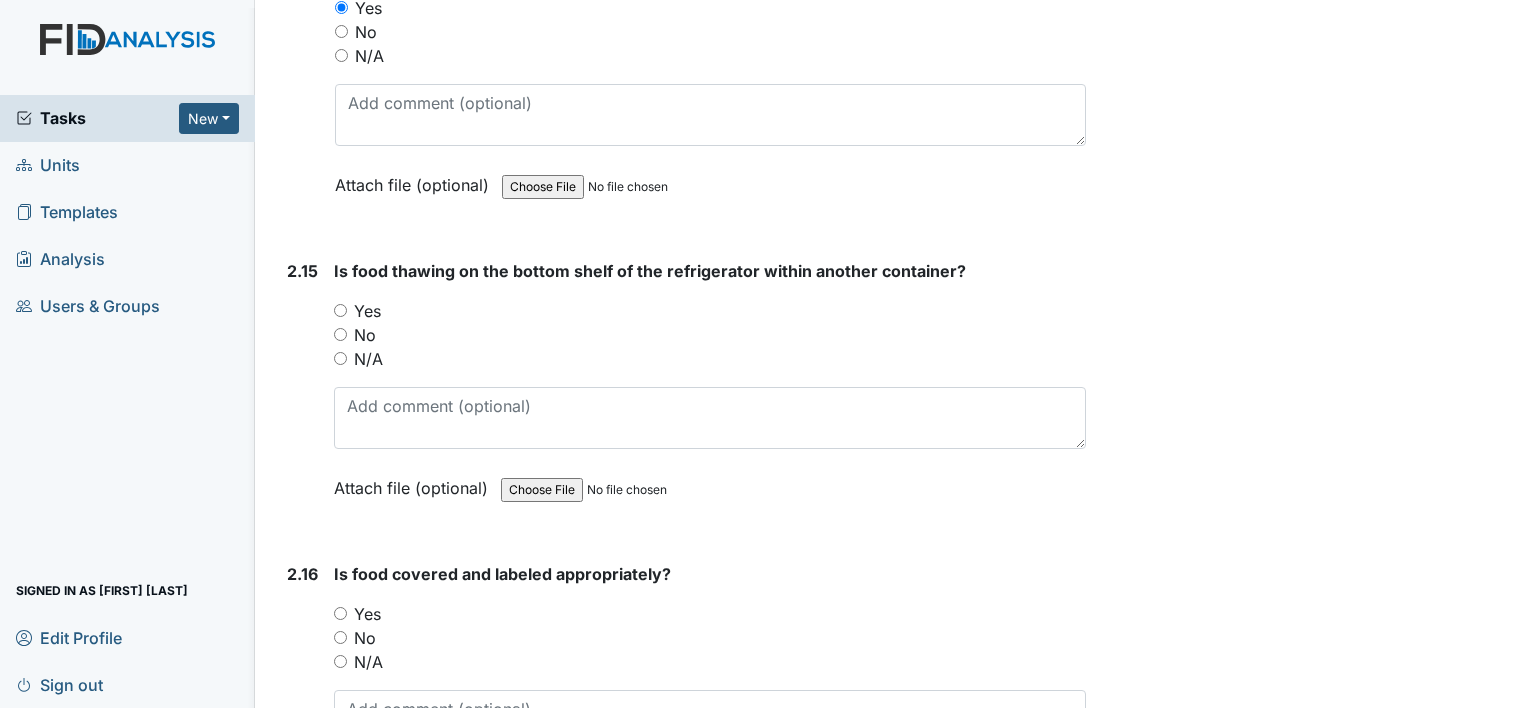 scroll, scrollTop: 6800, scrollLeft: 0, axis: vertical 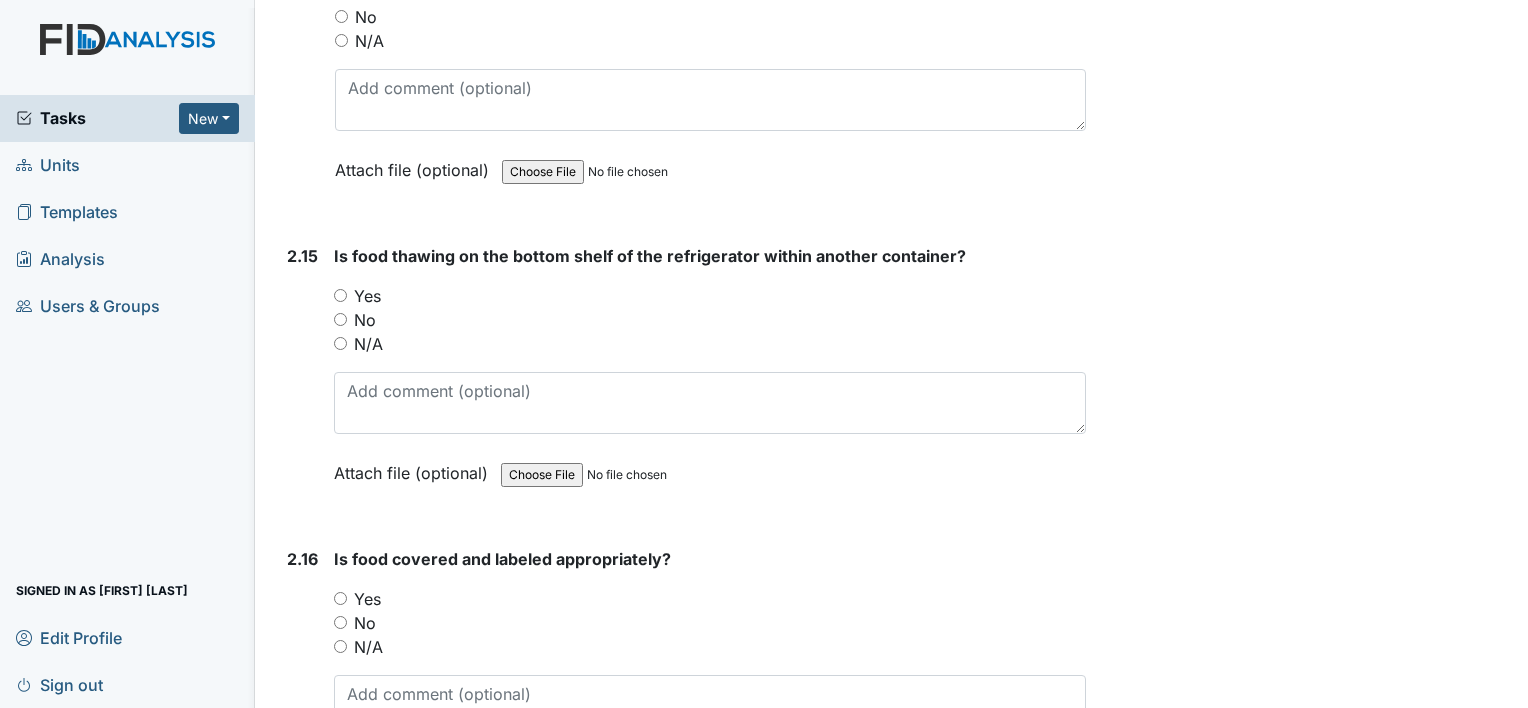click on "N/A" at bounding box center (340, 343) 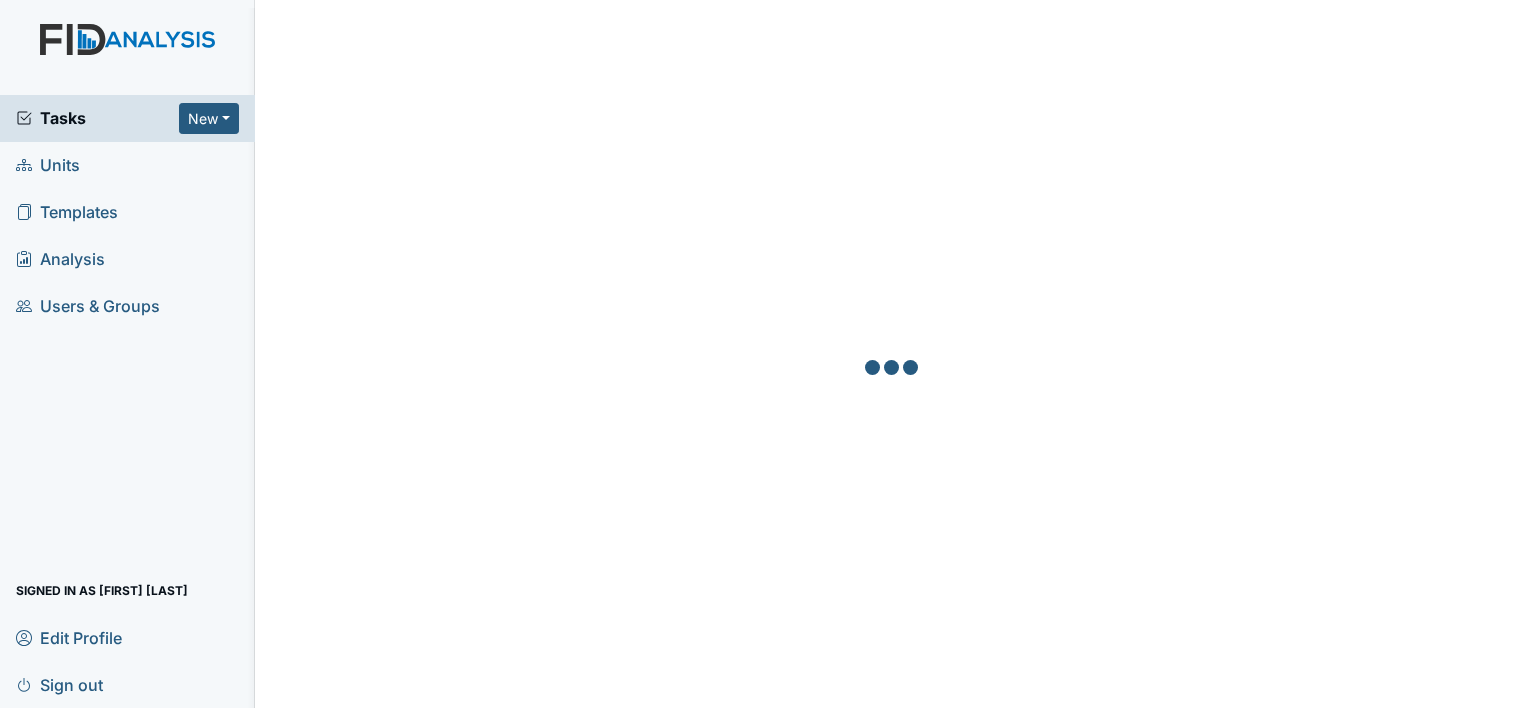 scroll, scrollTop: 0, scrollLeft: 0, axis: both 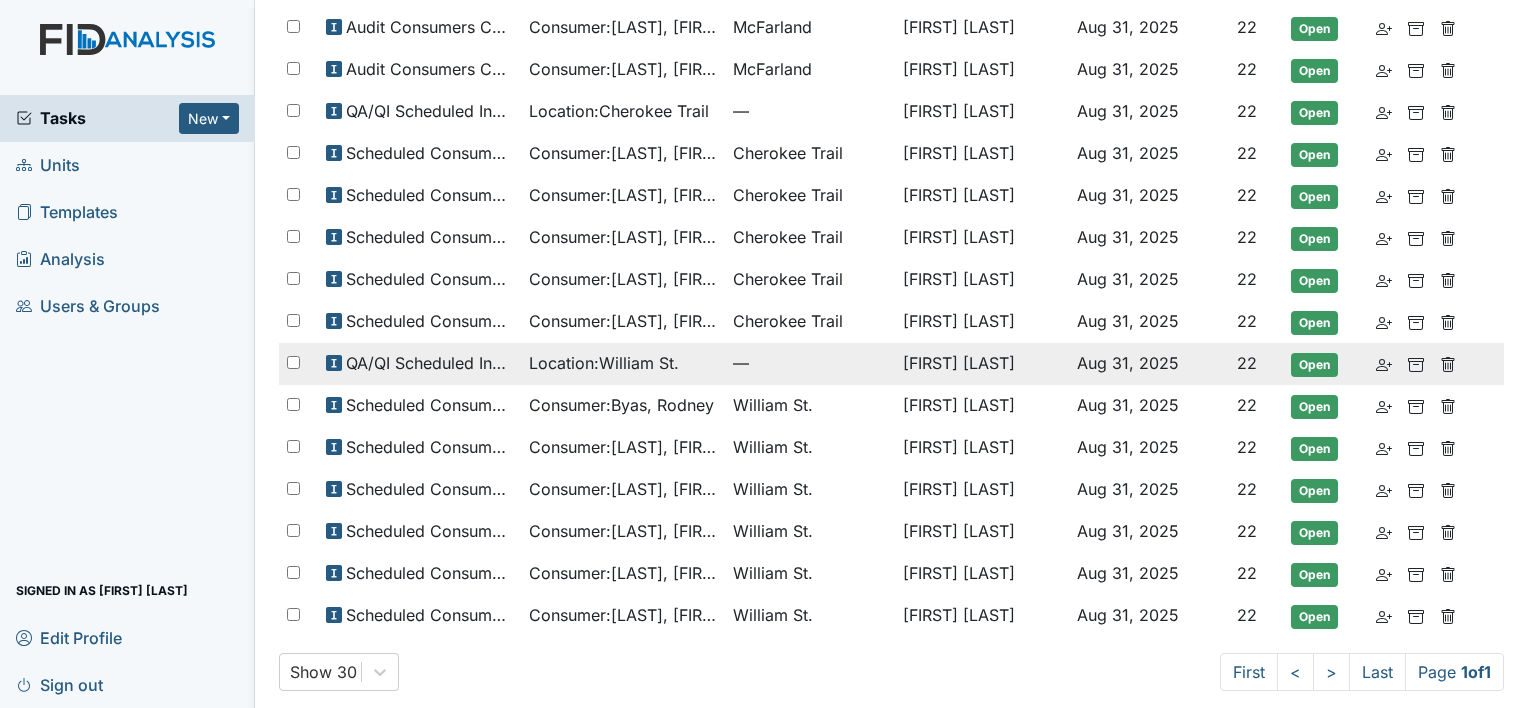 click on "Location :  William St." at bounding box center [604, 363] 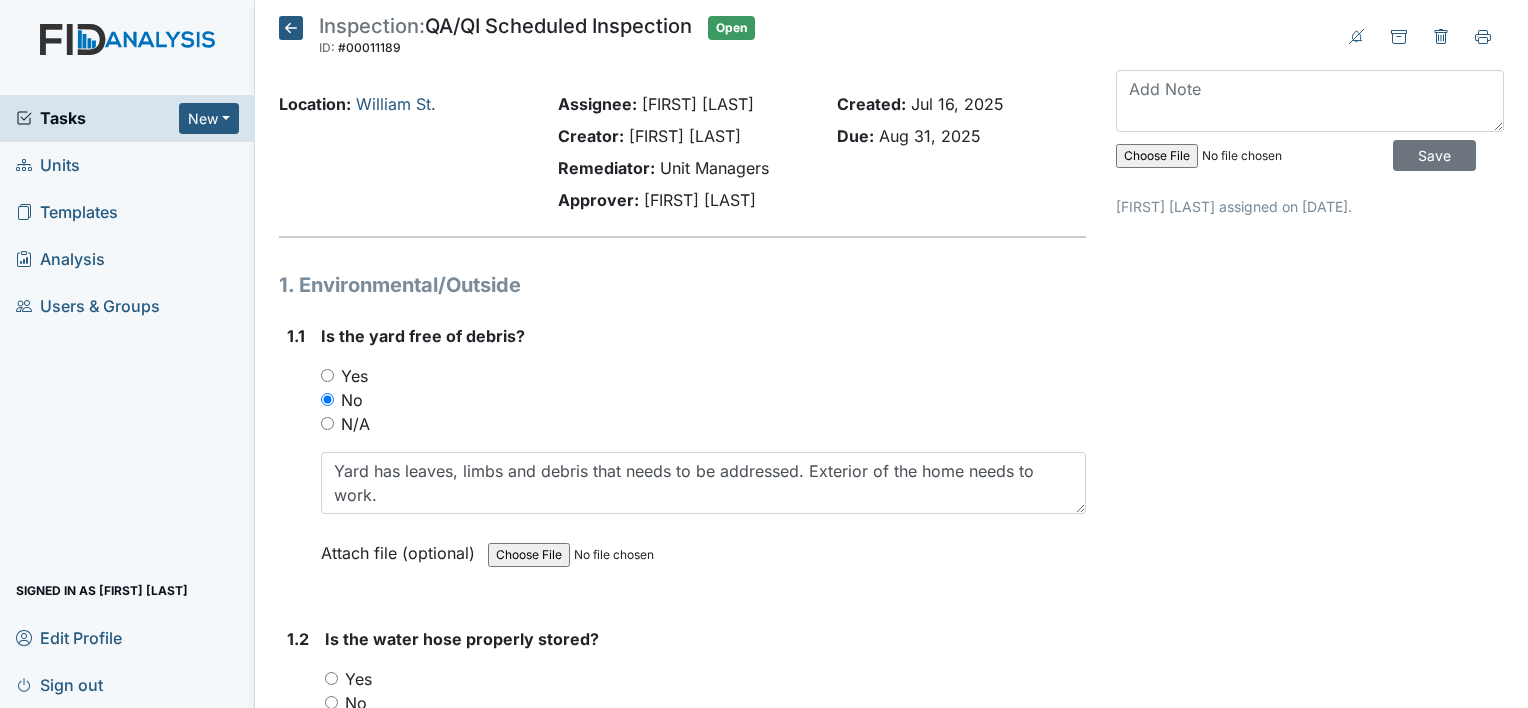 scroll, scrollTop: 0, scrollLeft: 0, axis: both 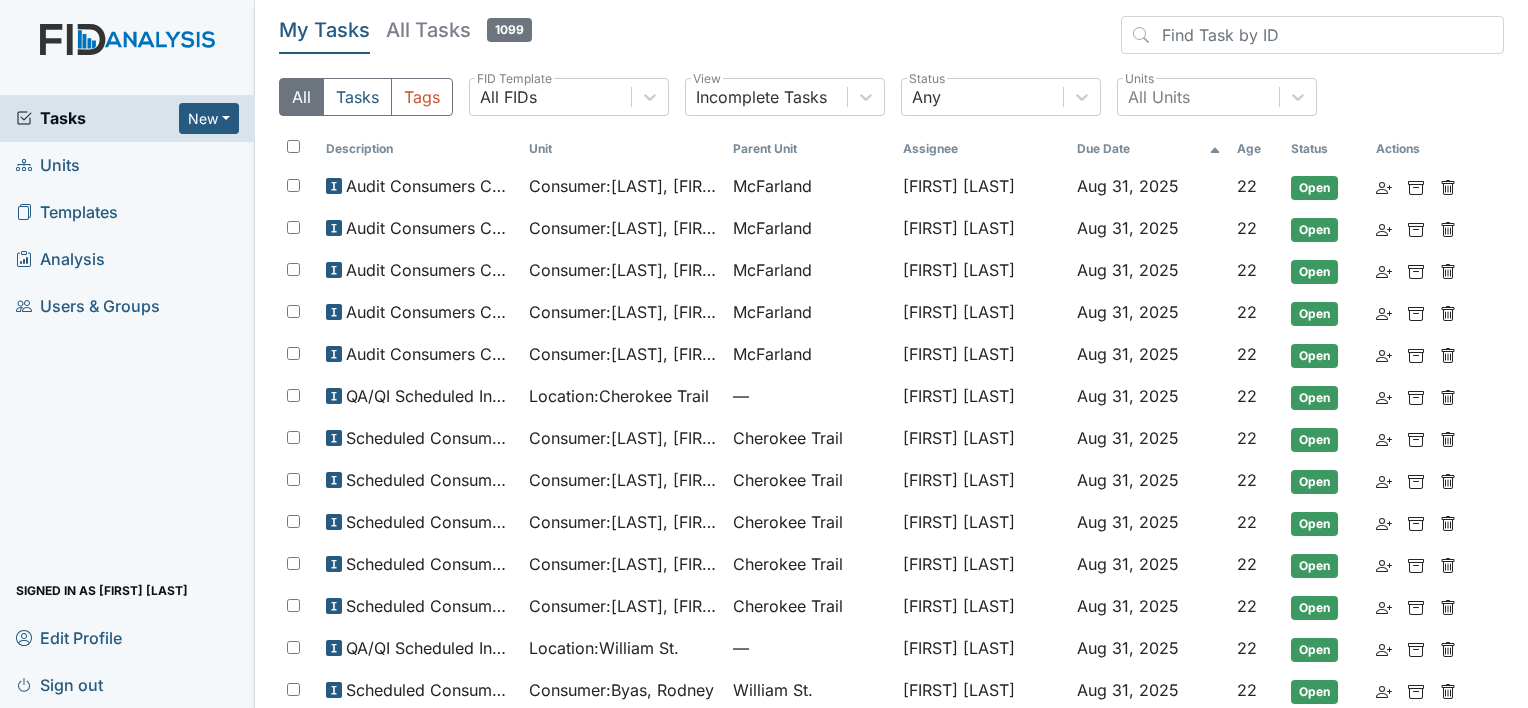 click on "Units" at bounding box center [127, 165] 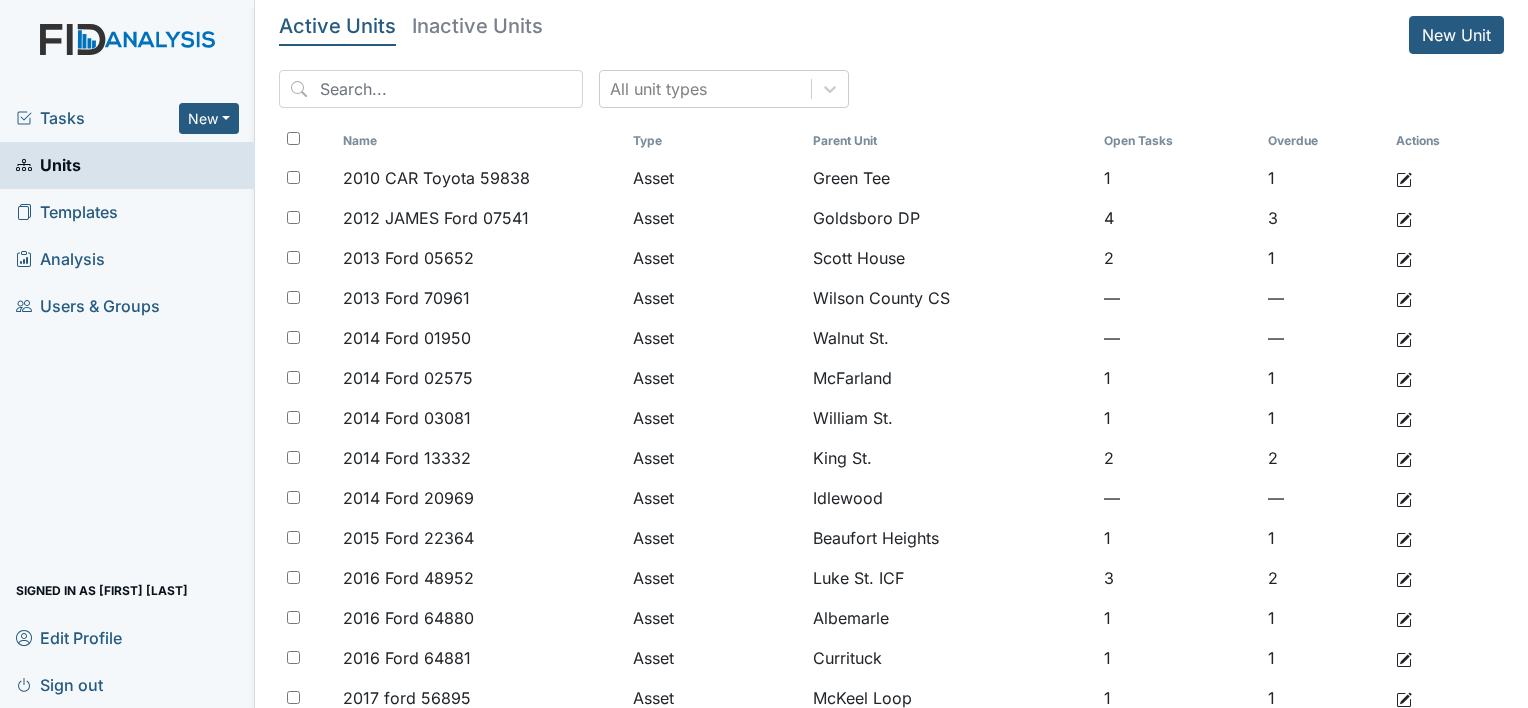 scroll, scrollTop: 0, scrollLeft: 0, axis: both 